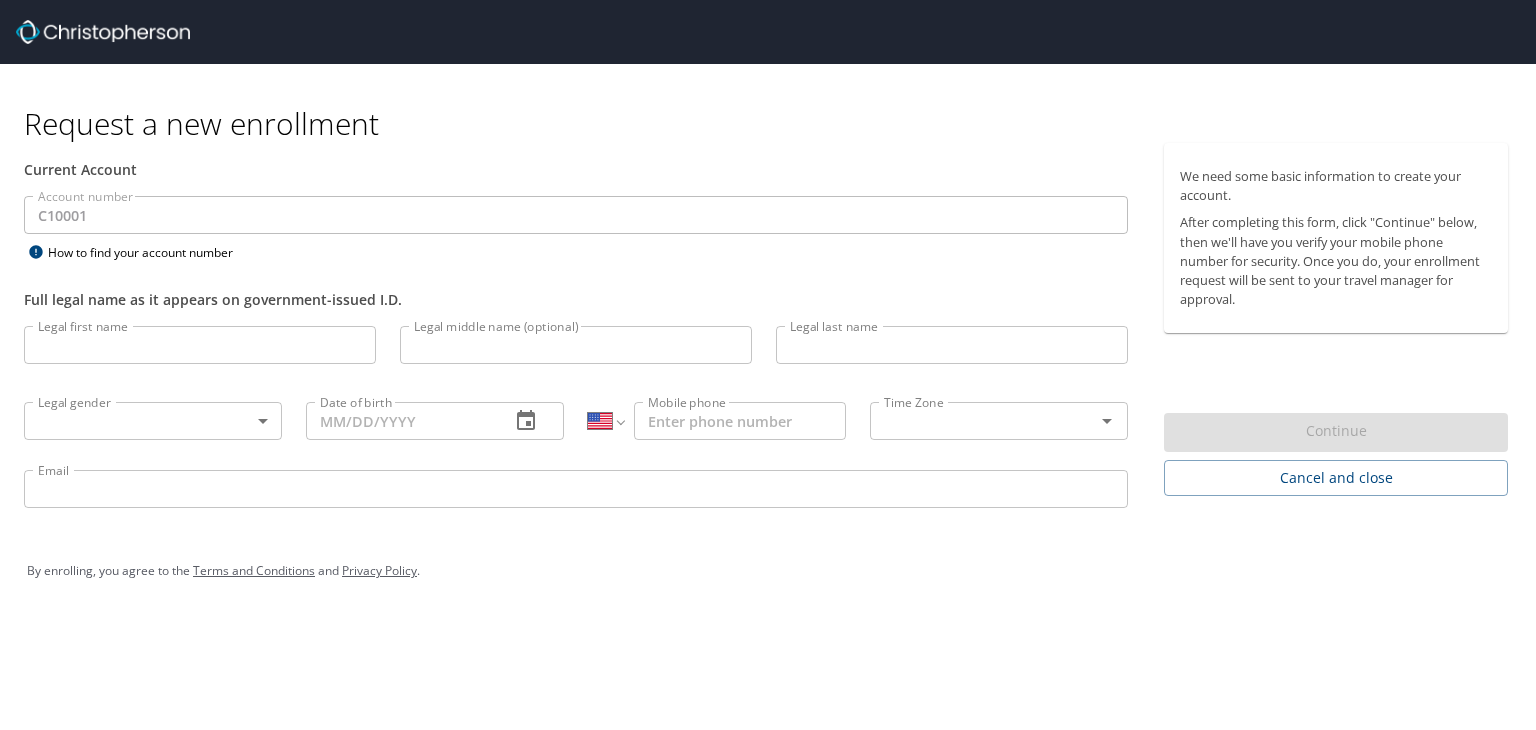 select on "US" 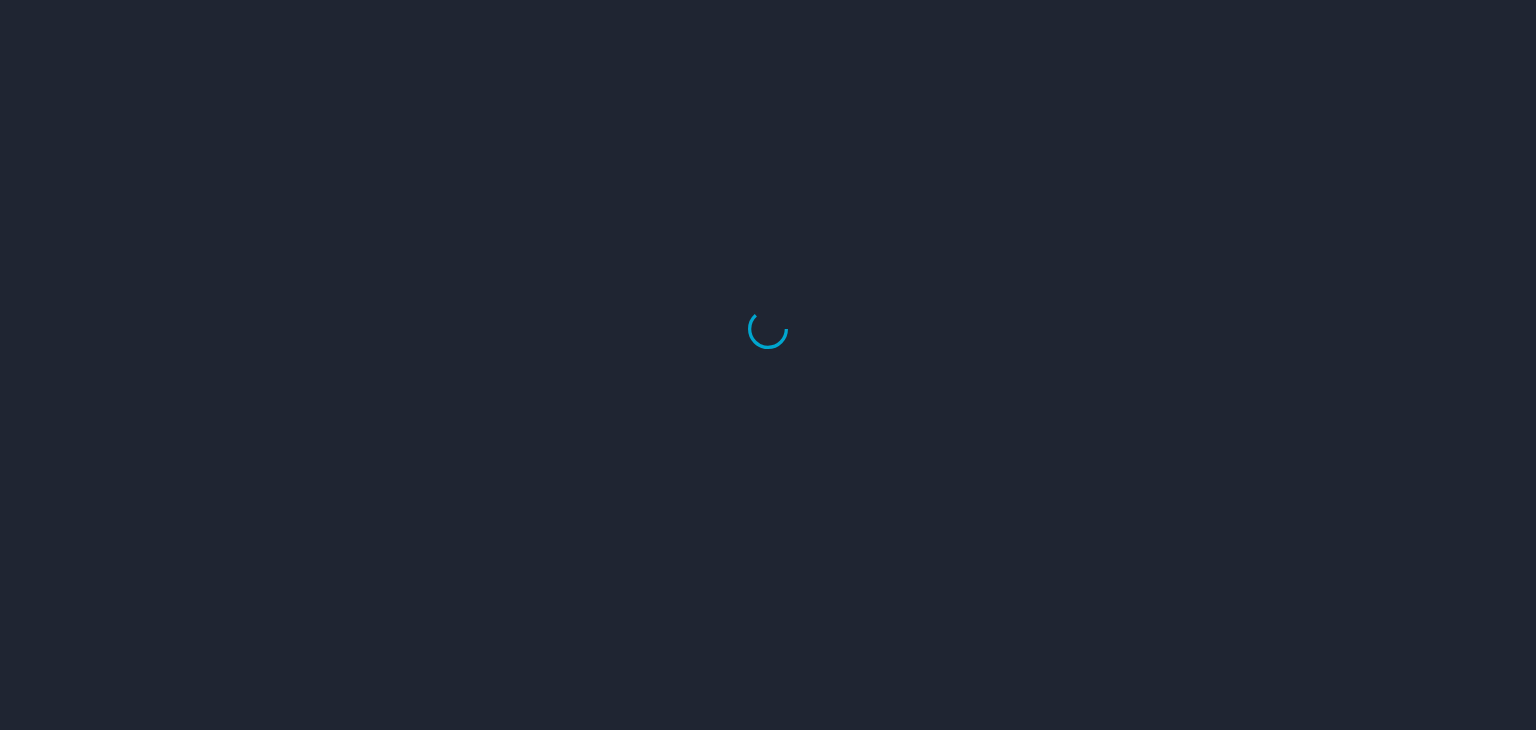 scroll, scrollTop: 0, scrollLeft: 0, axis: both 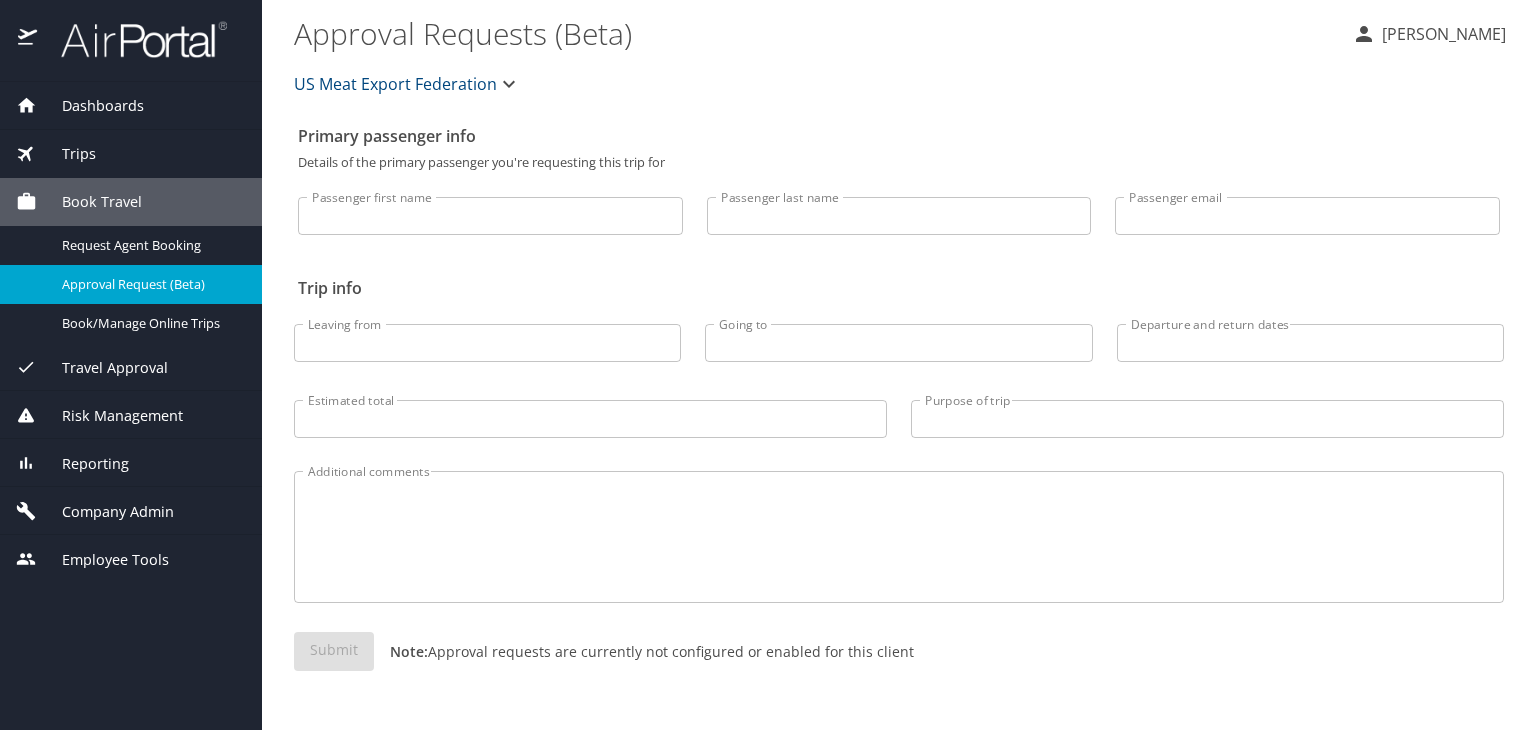 click on "Company Admin" at bounding box center (105, 512) 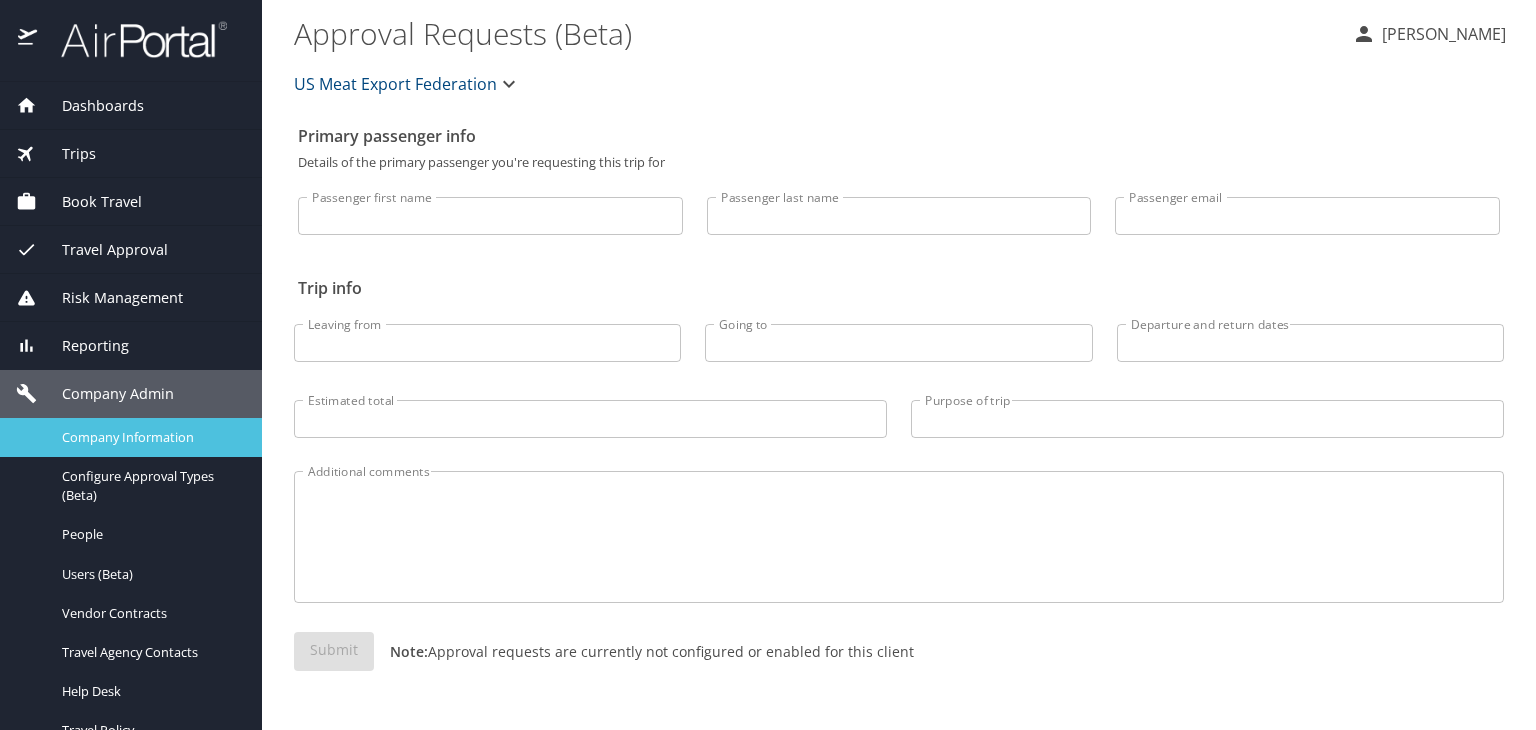 click on "Company Information" at bounding box center (150, 437) 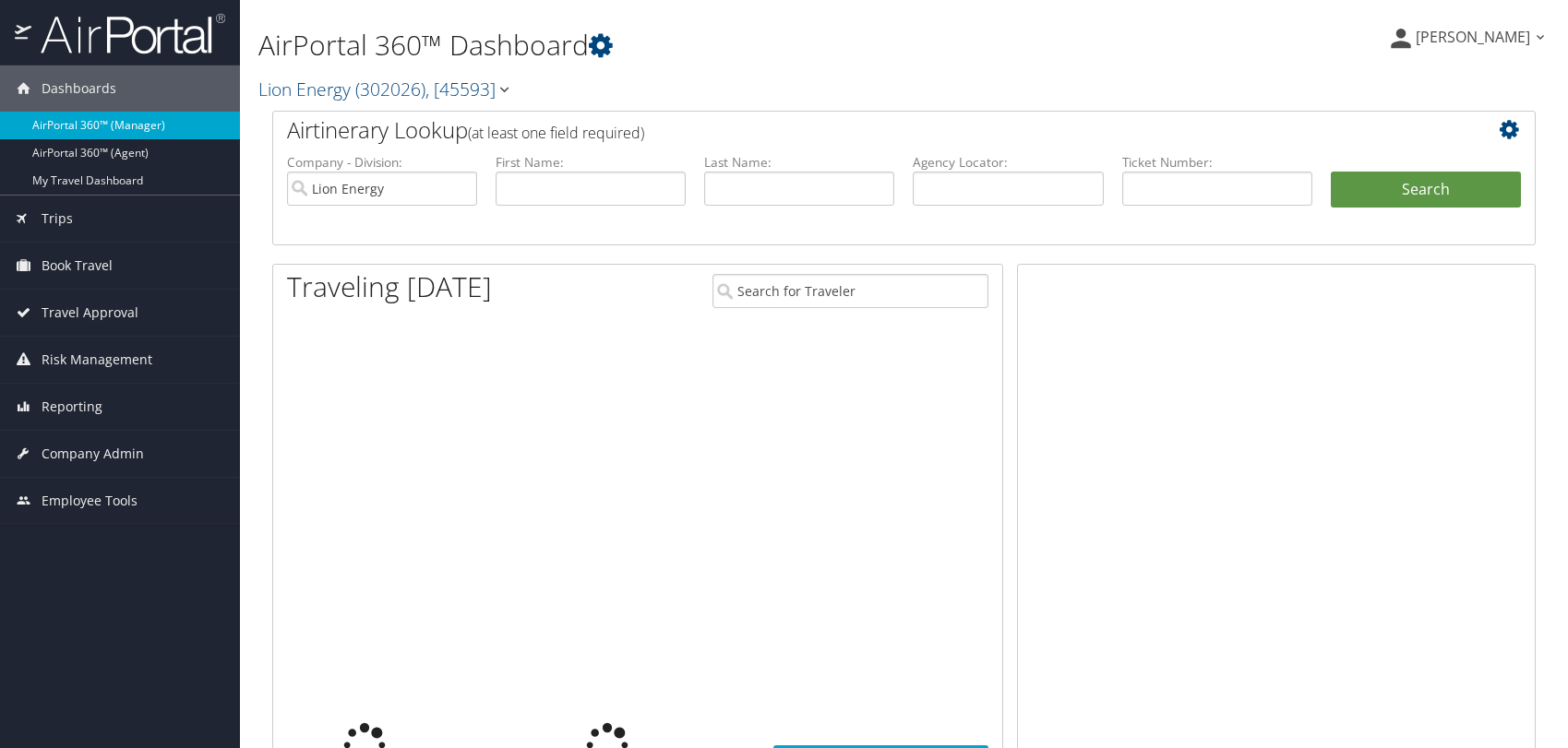 scroll, scrollTop: 0, scrollLeft: 0, axis: both 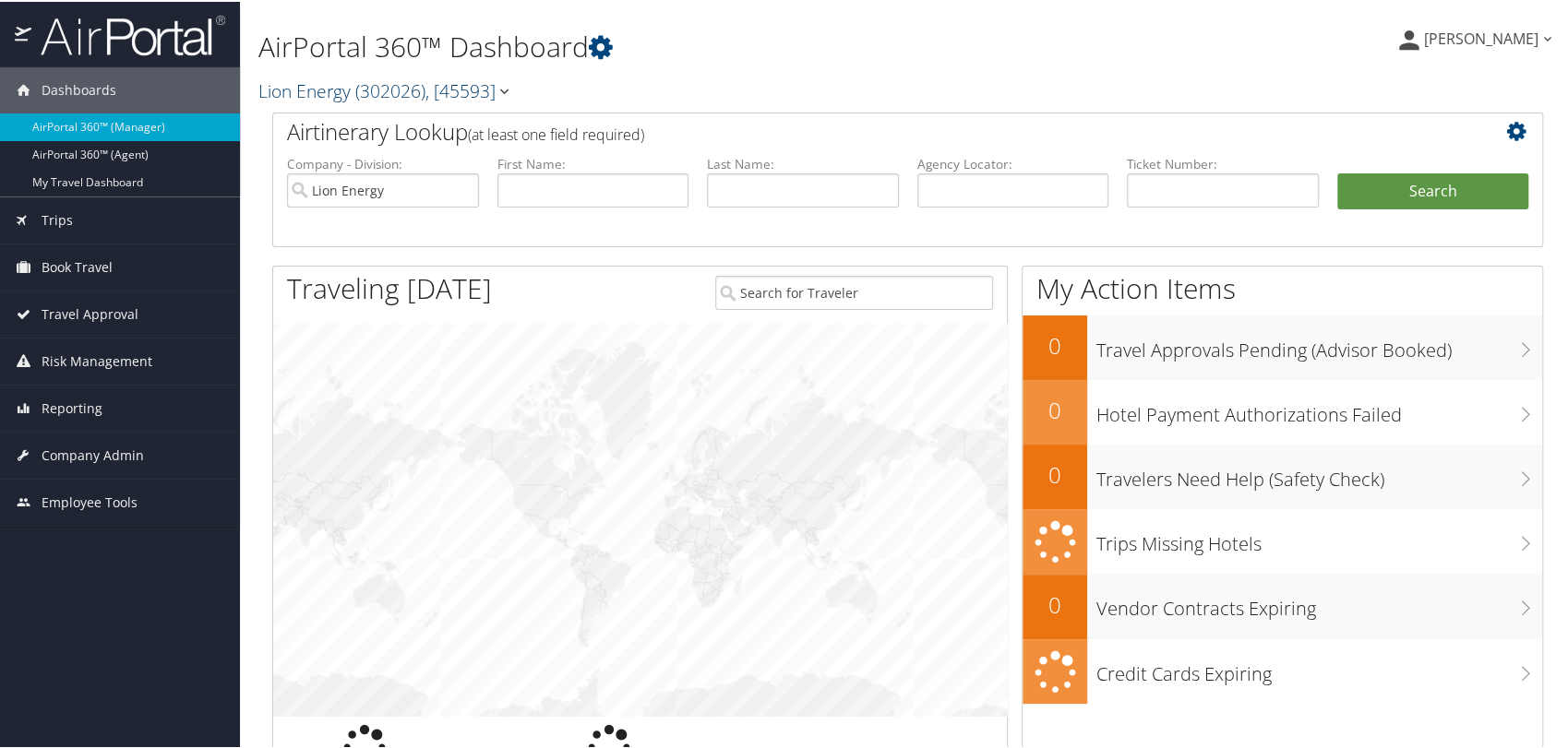 click at bounding box center (504, 89) 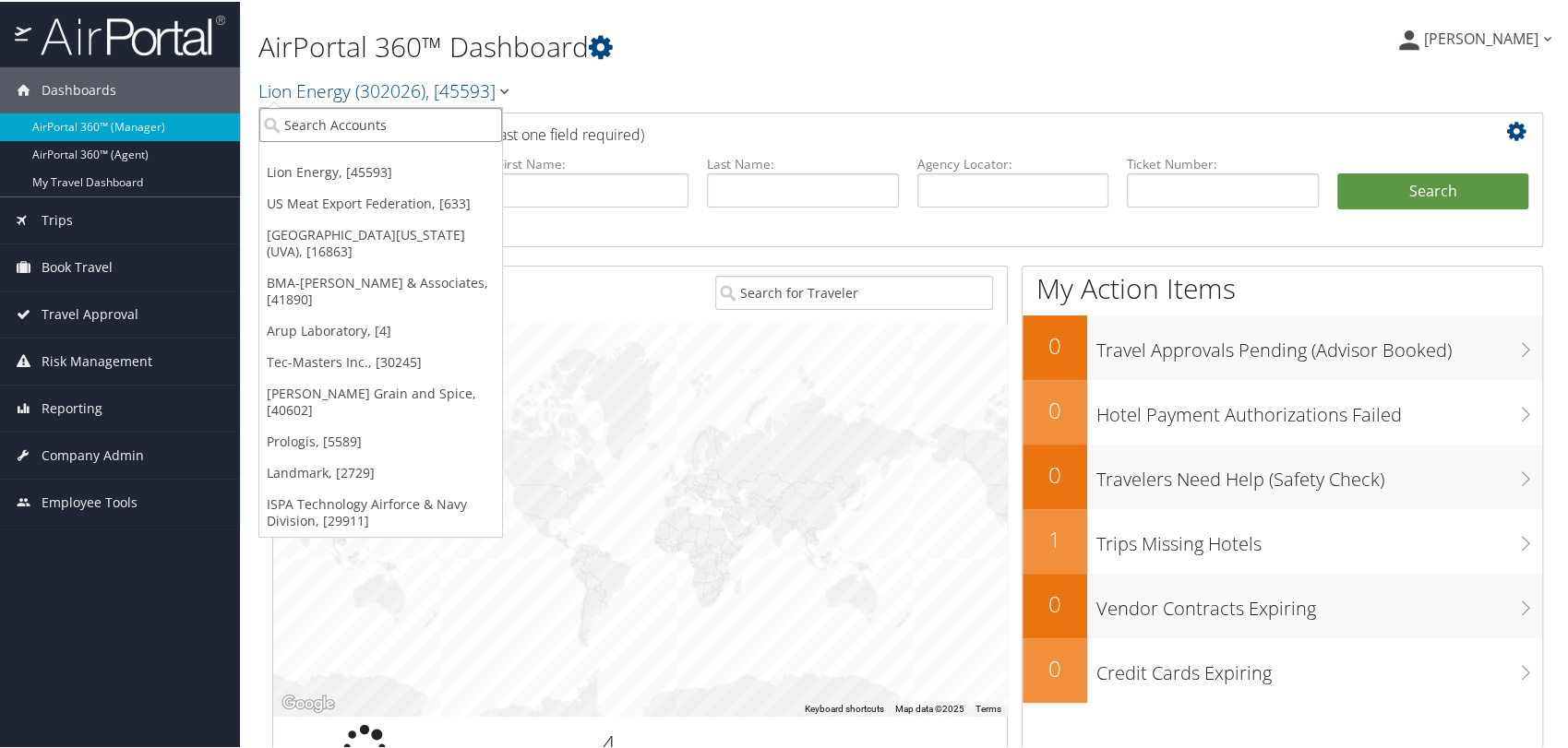 click at bounding box center [380, 123] 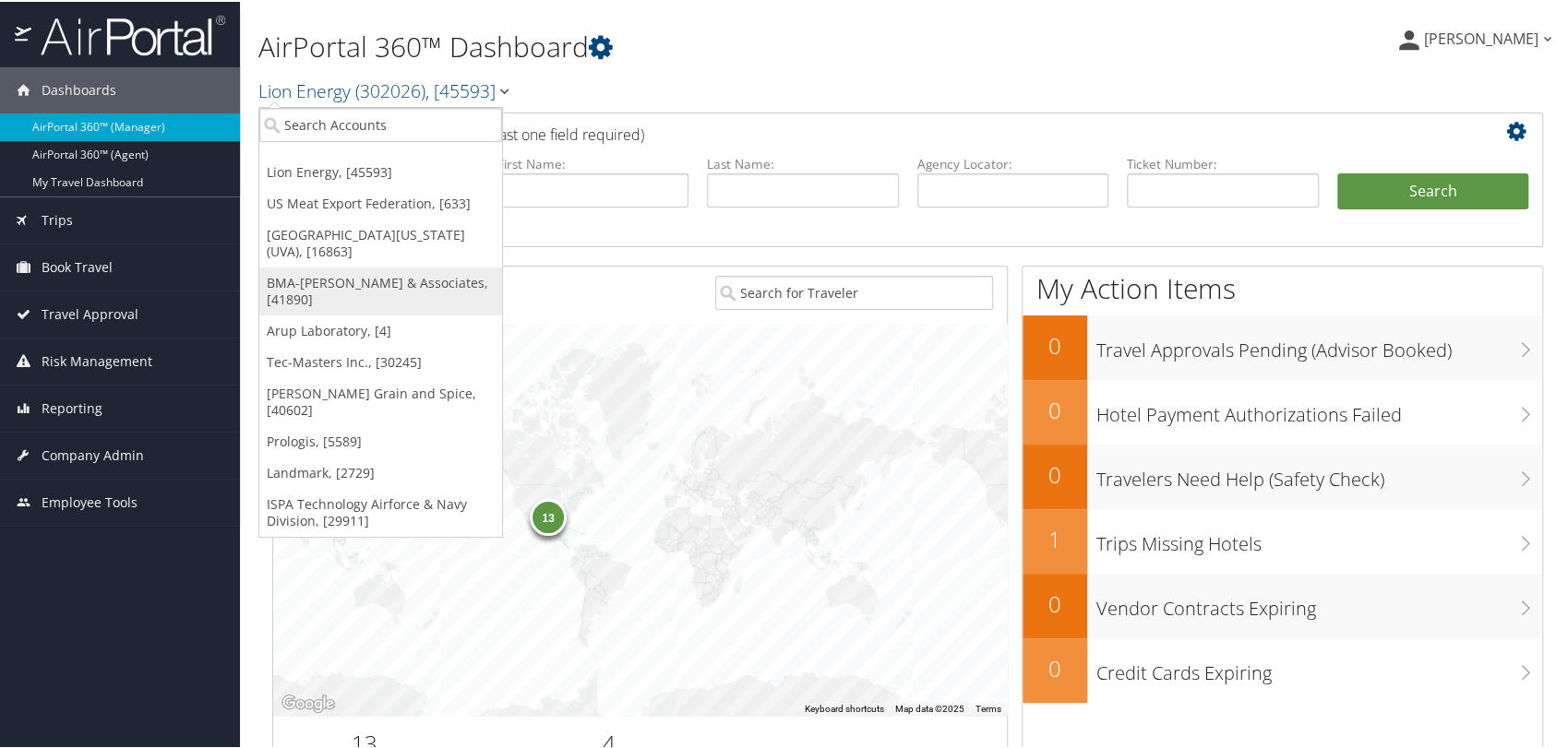 click on "BMA-[PERSON_NAME] & Associates, [41890]" at bounding box center (380, 290) 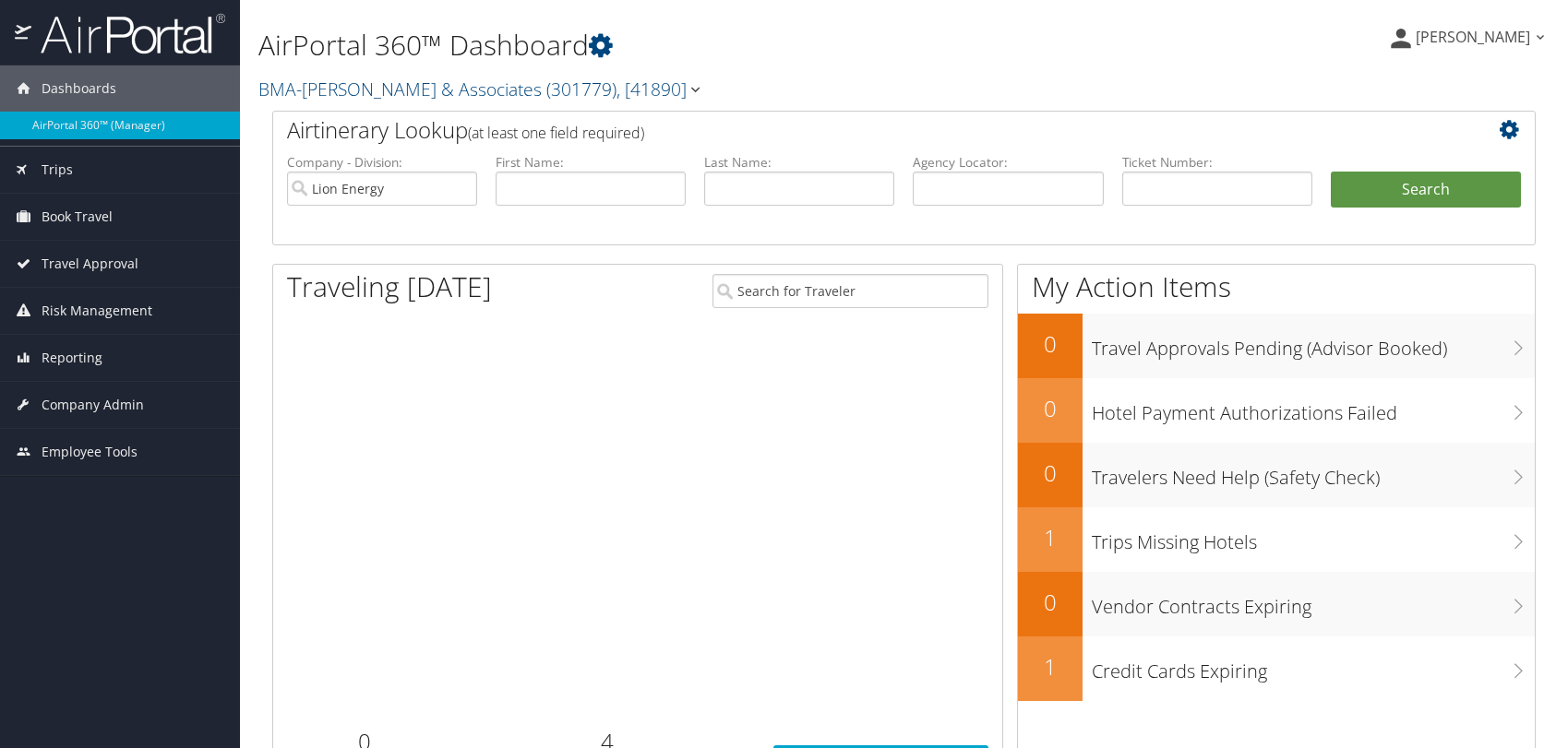 scroll, scrollTop: 0, scrollLeft: 0, axis: both 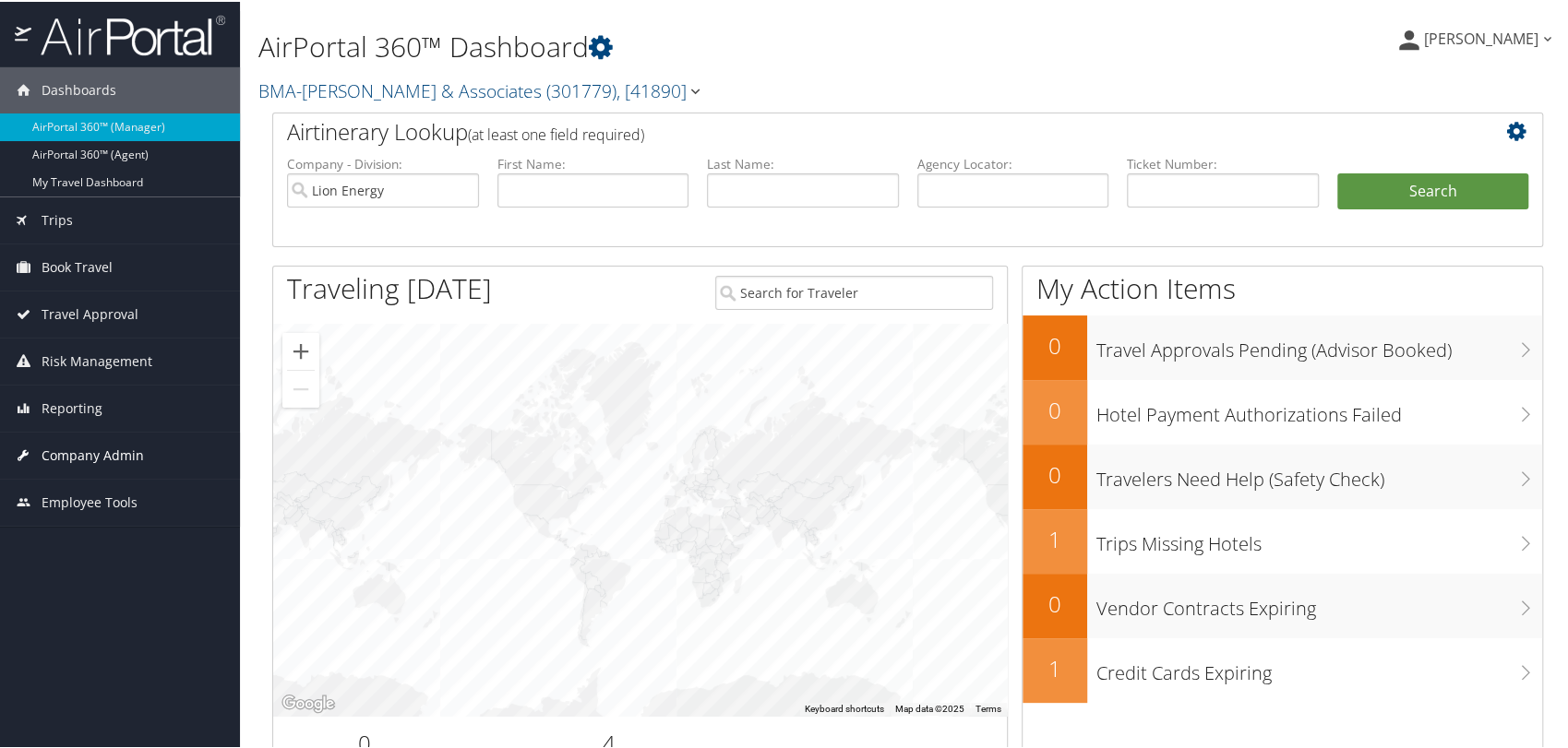 click on "Company Admin" at bounding box center (92, 454) 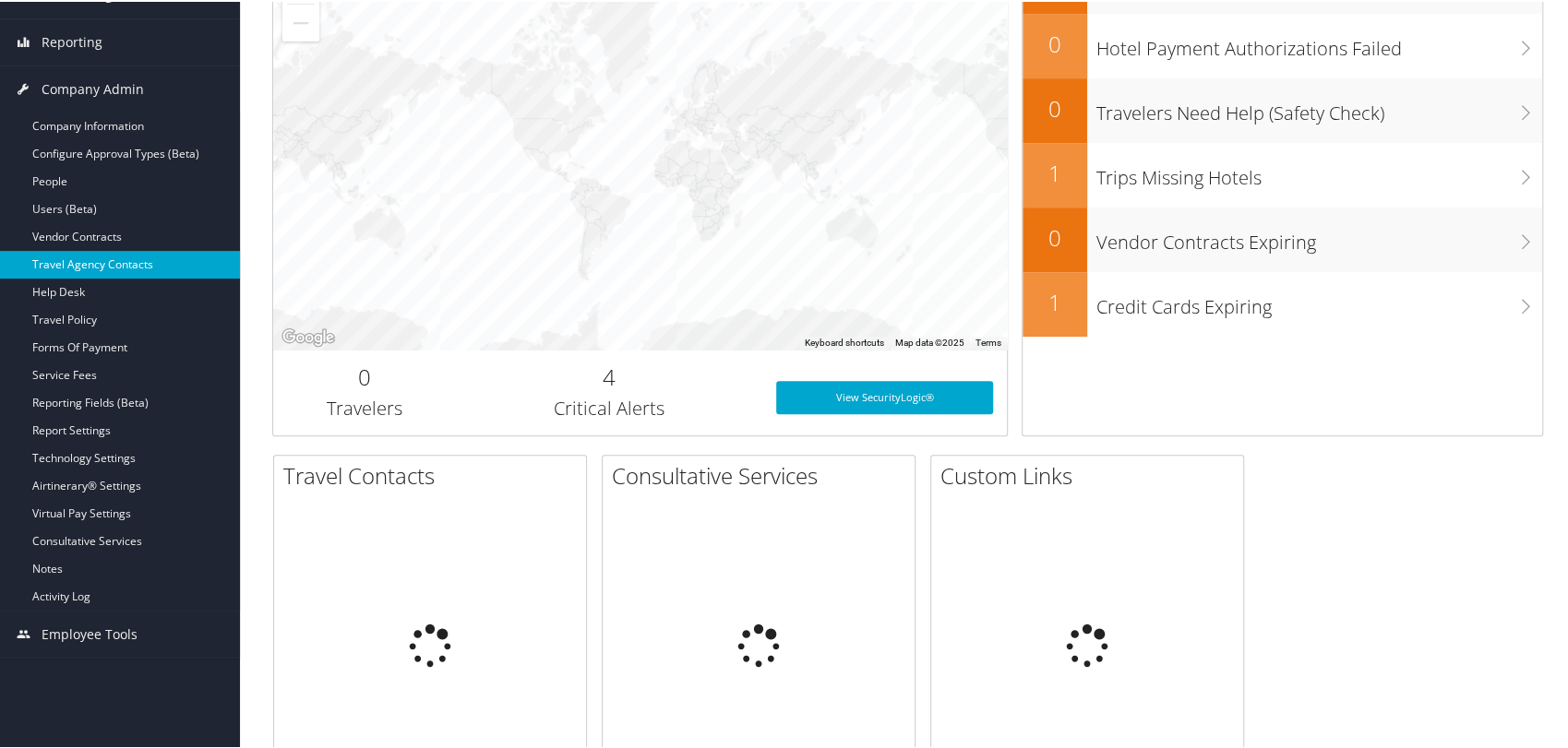 scroll, scrollTop: 410, scrollLeft: 0, axis: vertical 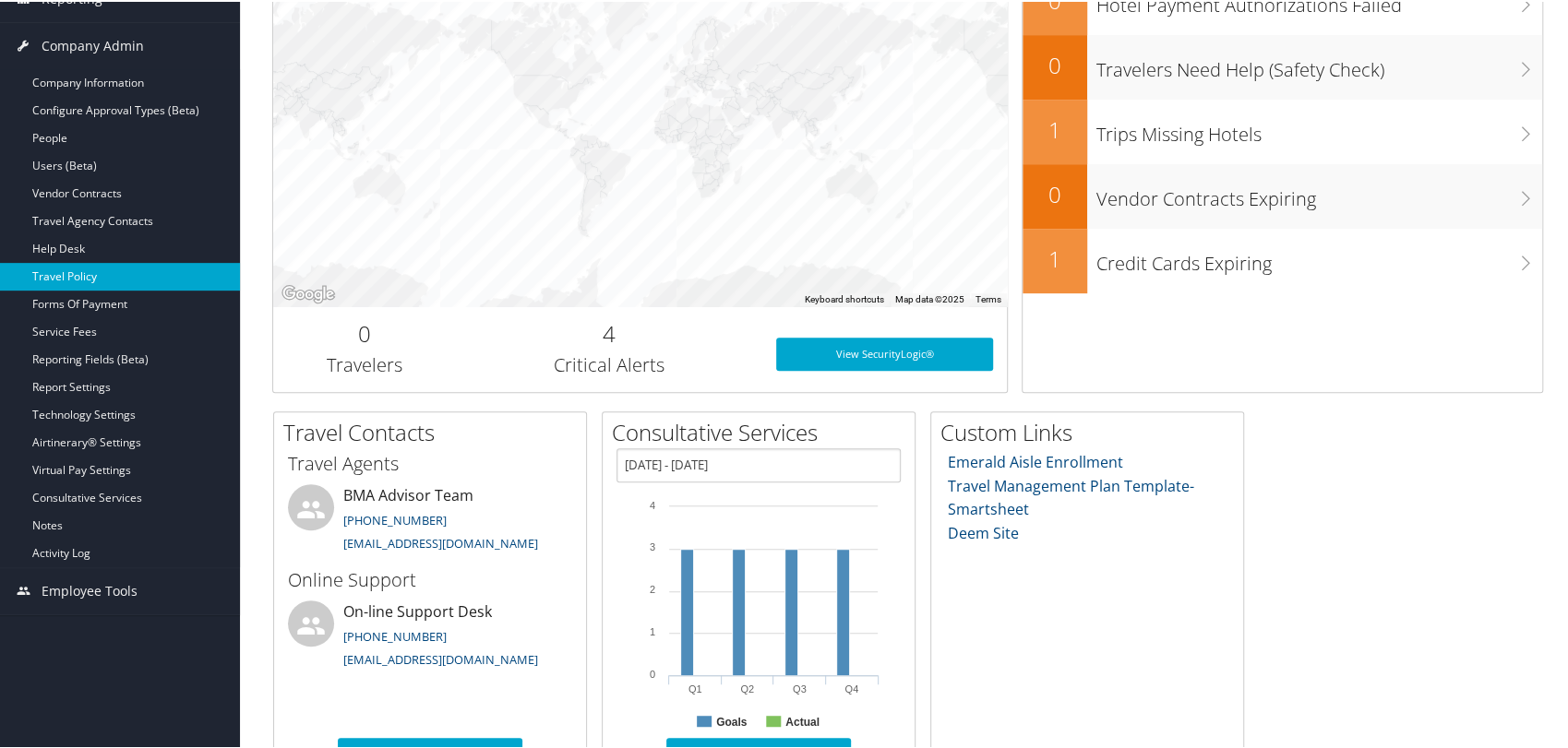 click on "Travel Policy" at bounding box center [120, 275] 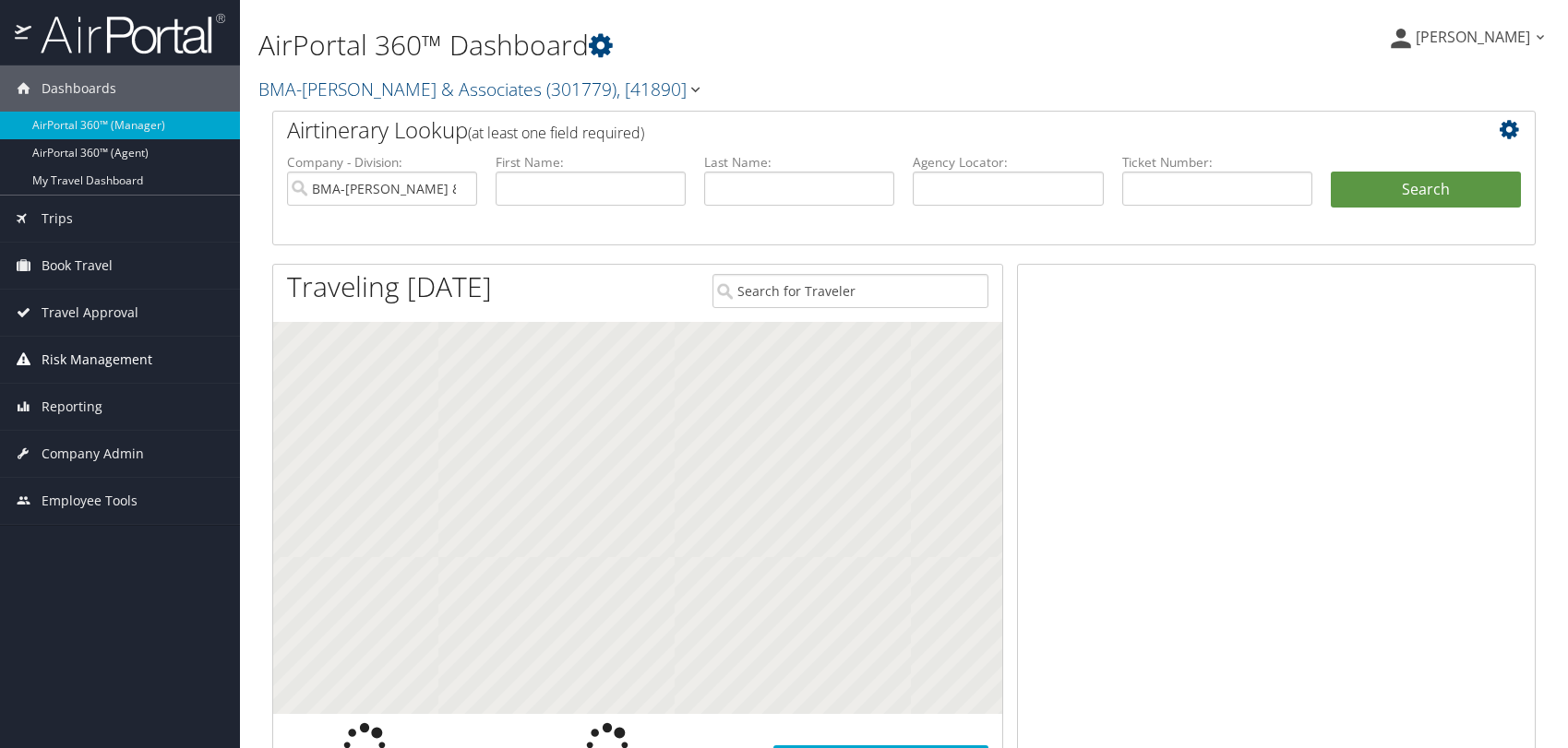 scroll, scrollTop: 0, scrollLeft: 0, axis: both 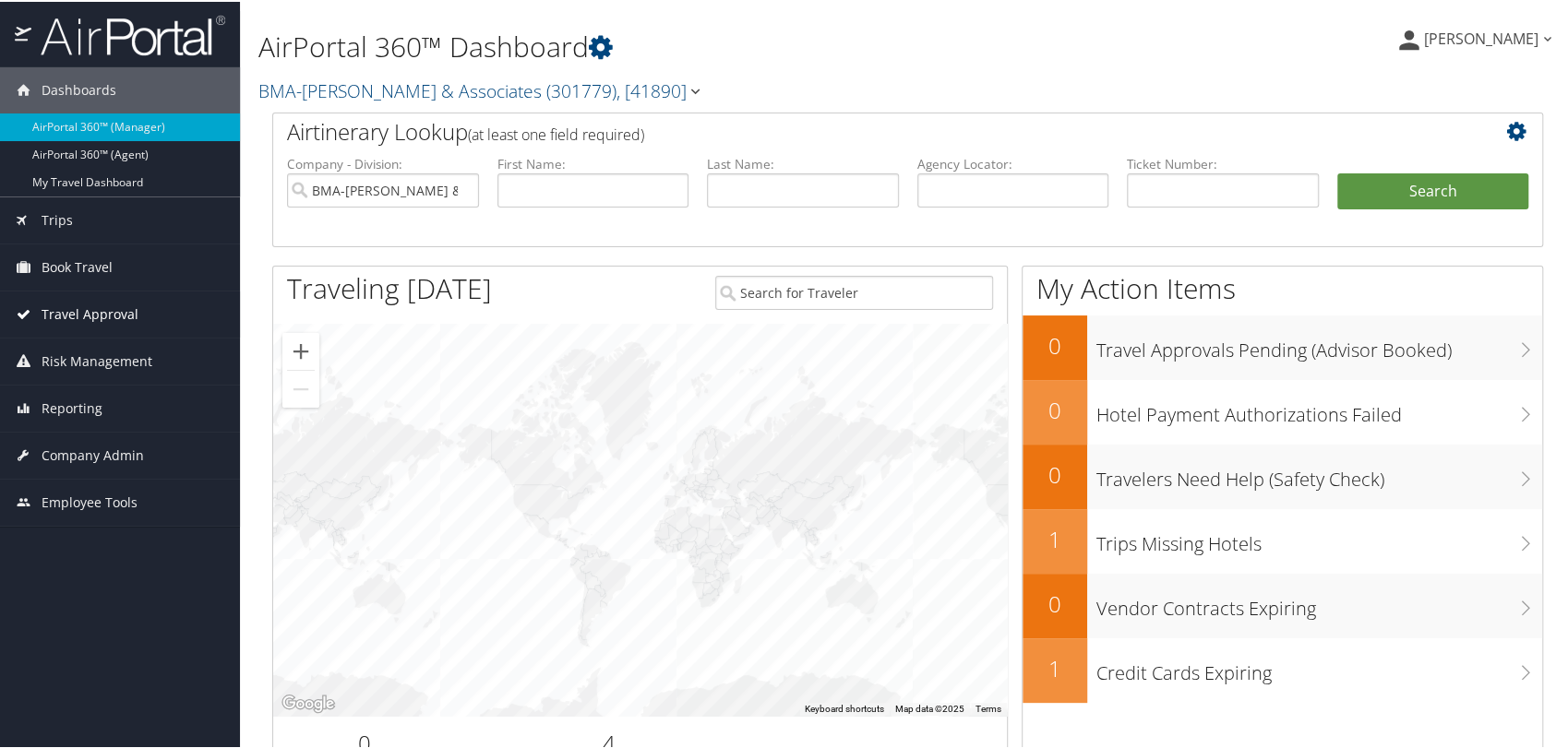 click on "Travel Approval" at bounding box center [90, 313] 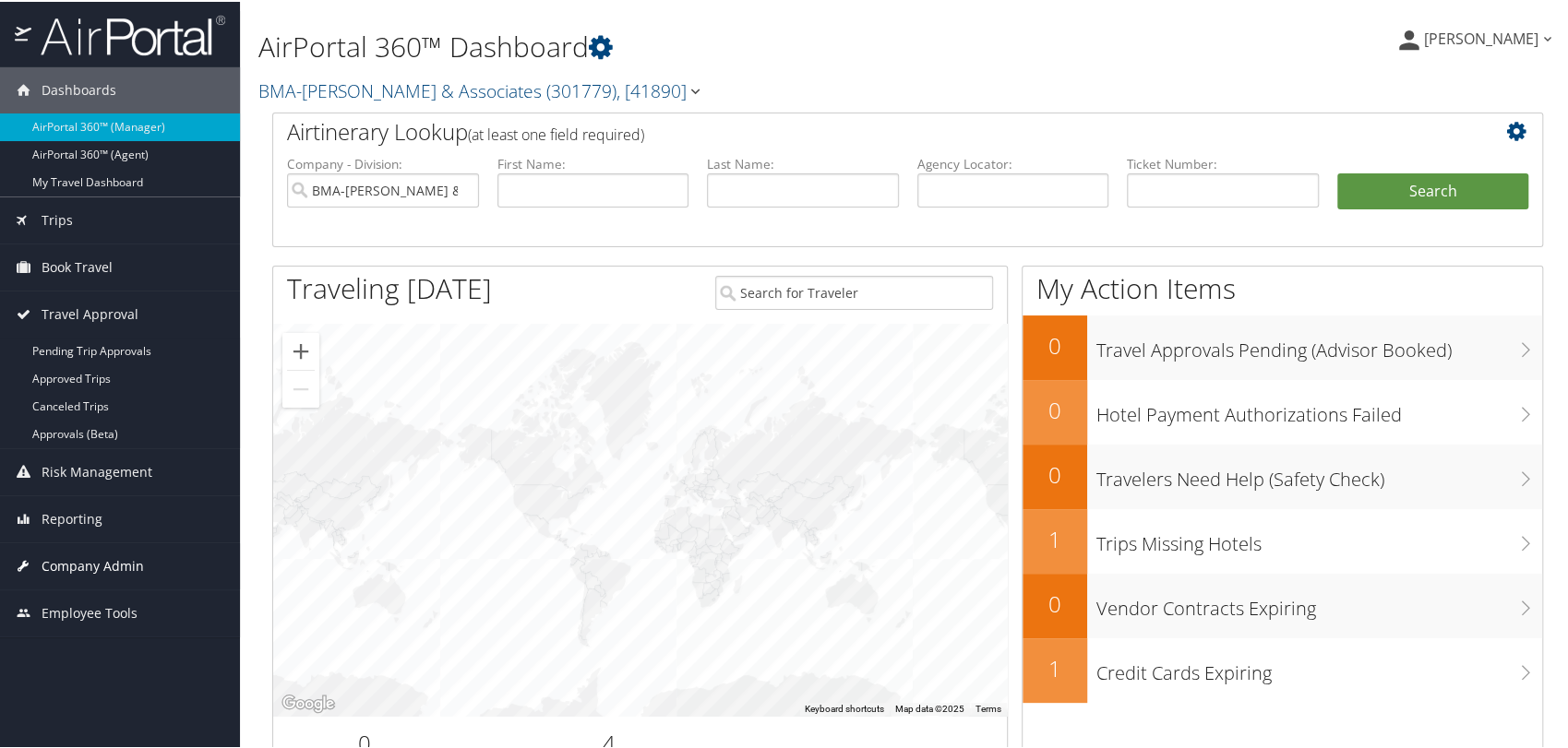 click on "Company Admin" at bounding box center [92, 564] 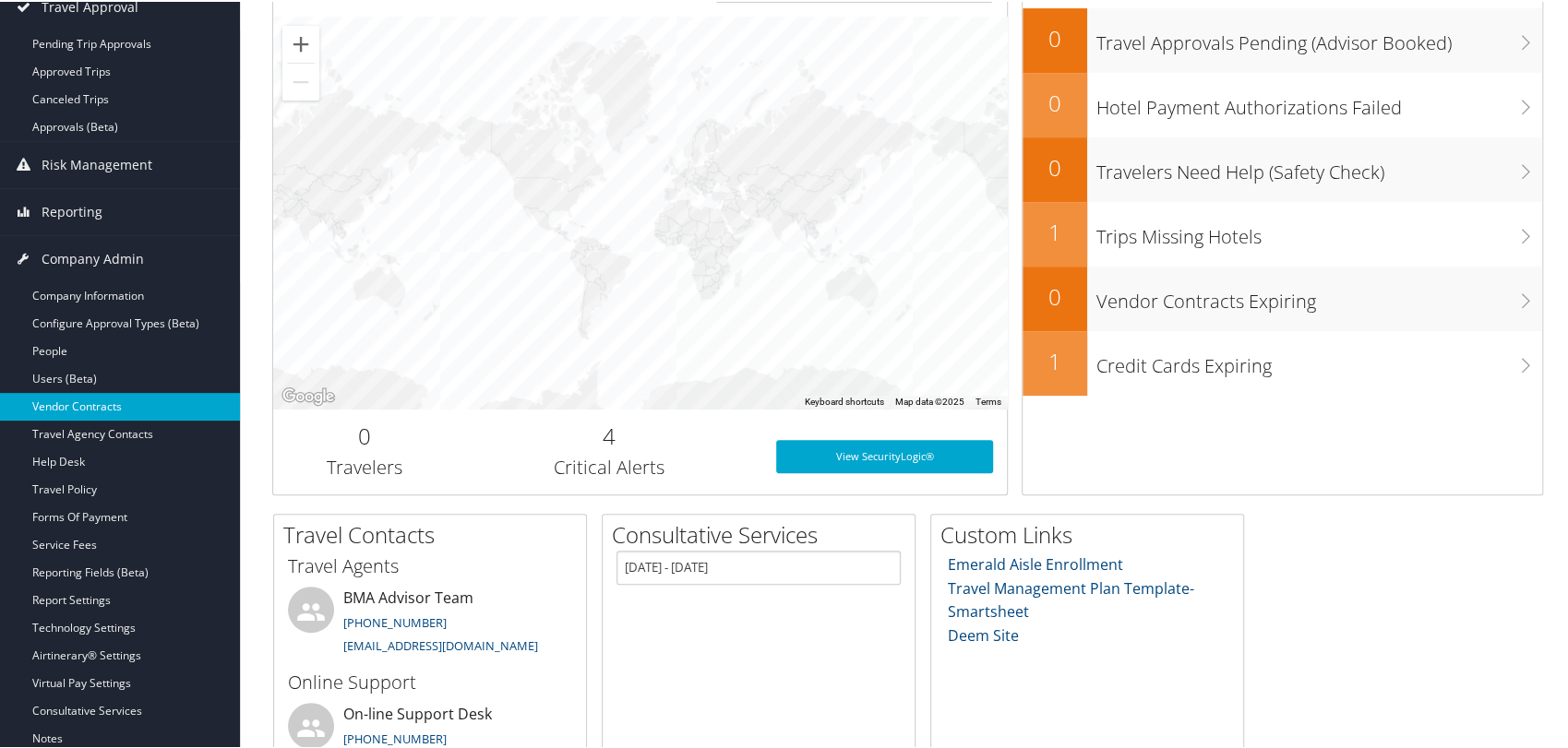 scroll, scrollTop: 325, scrollLeft: 0, axis: vertical 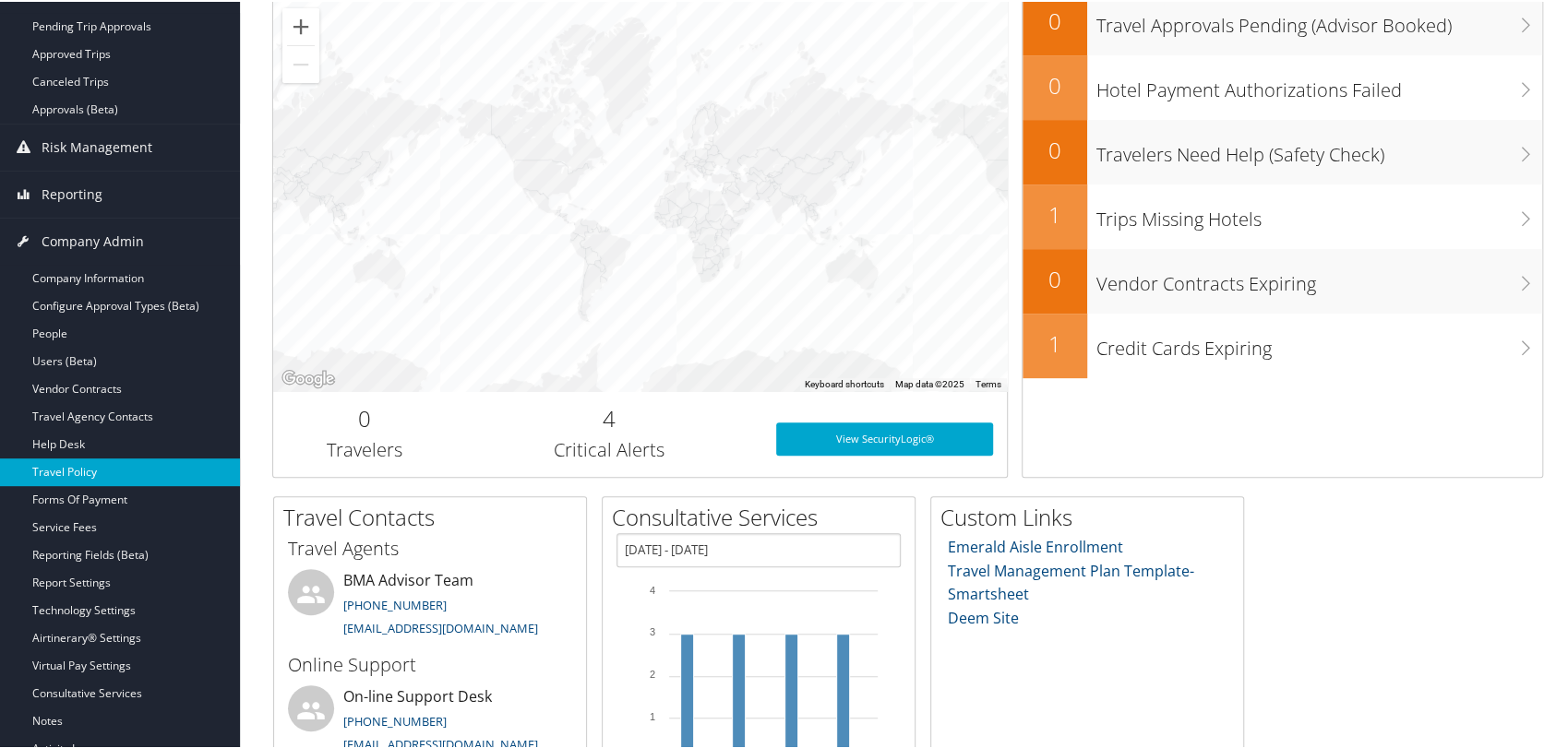 click on "Travel Policy" at bounding box center (120, 470) 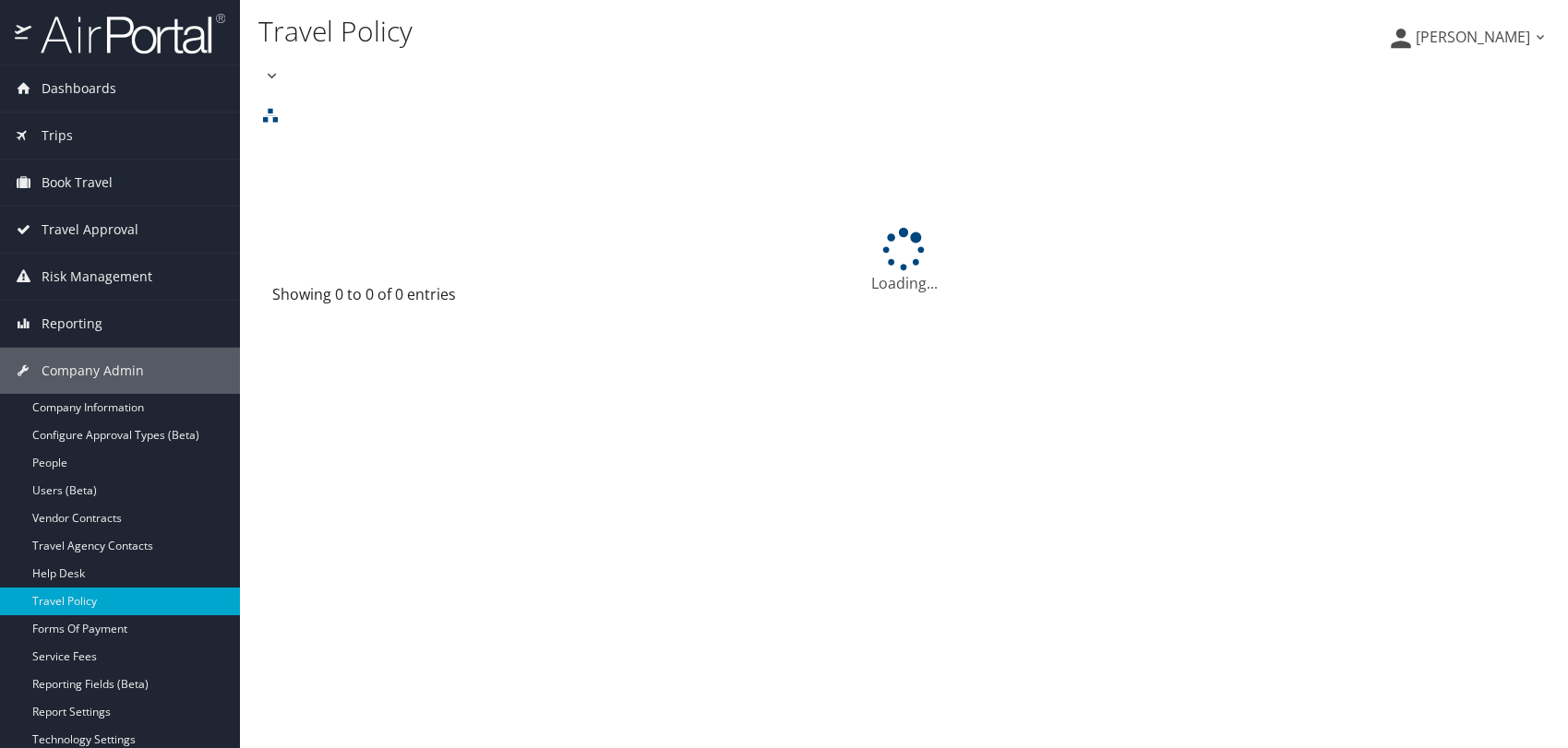 scroll, scrollTop: 0, scrollLeft: 0, axis: both 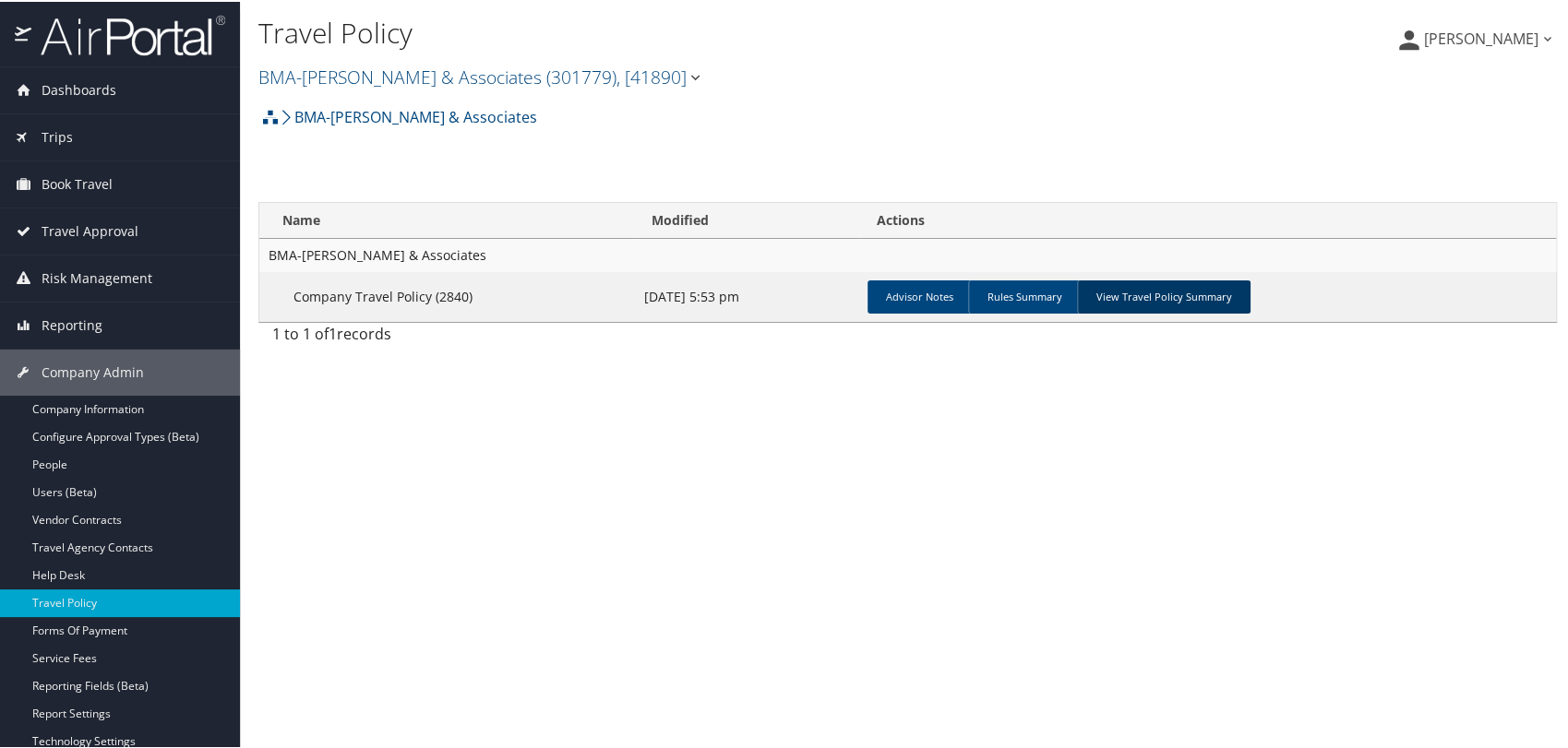 click on "View Travel Policy Summary" at bounding box center (1164, 295) 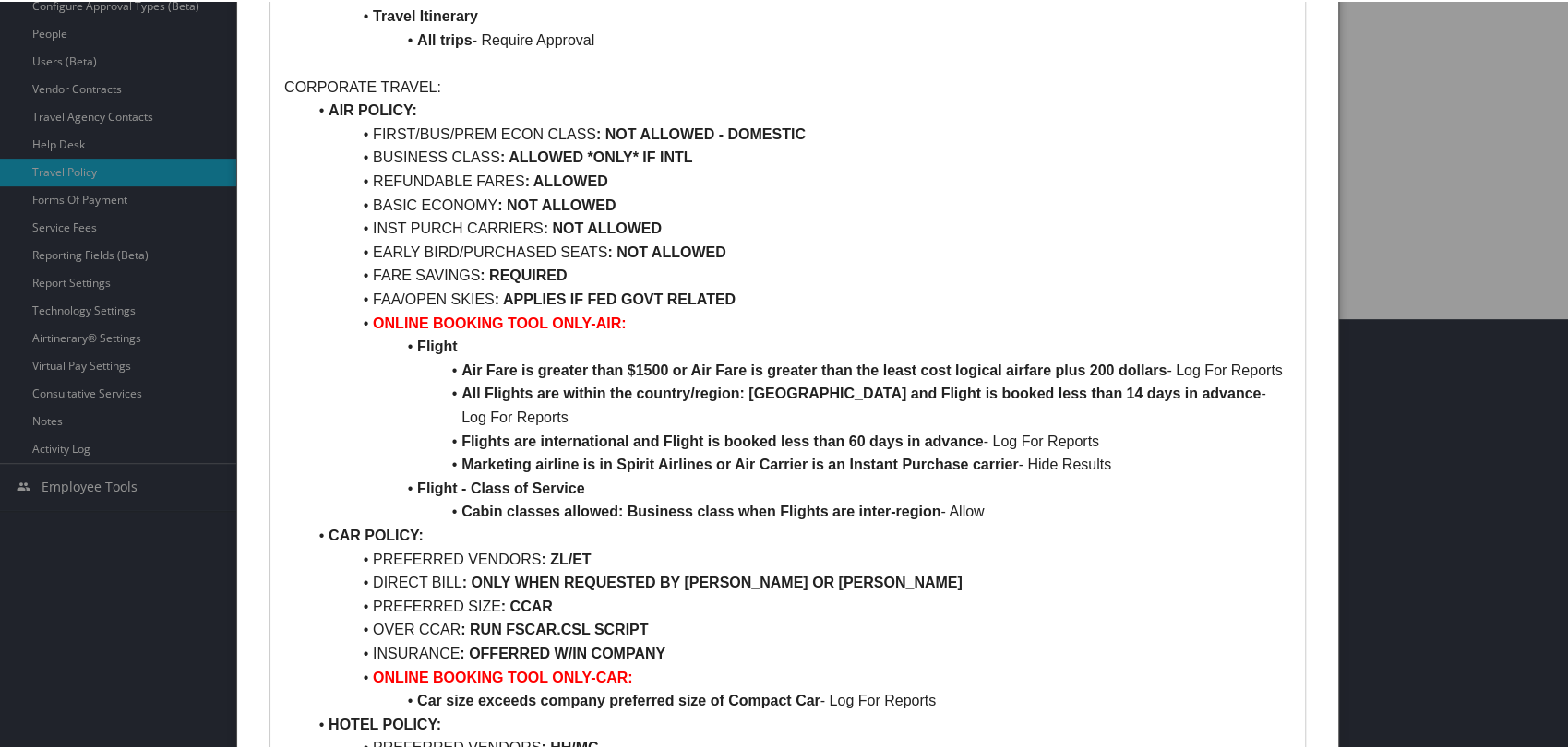 scroll, scrollTop: 410, scrollLeft: 0, axis: vertical 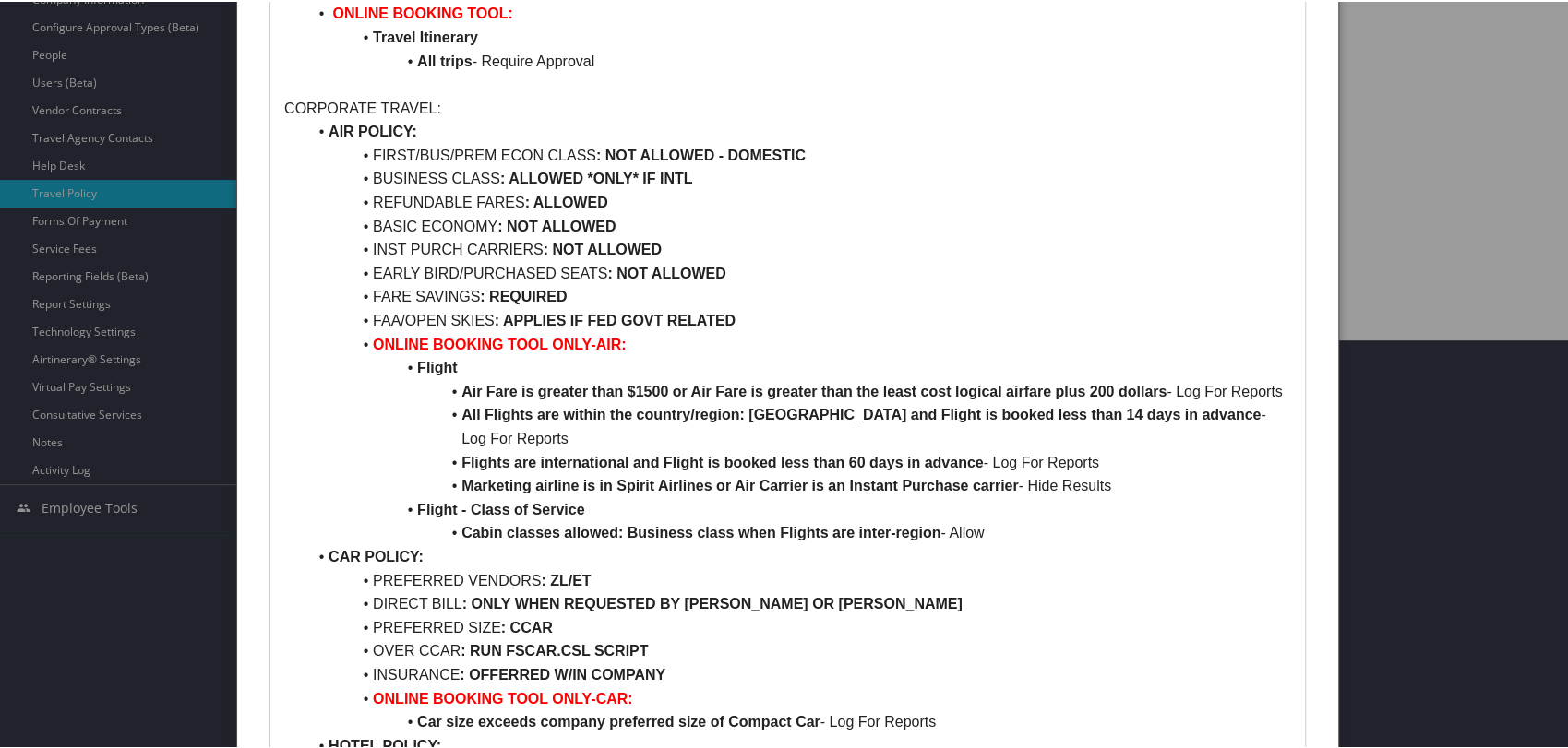 drag, startPoint x: 509, startPoint y: 173, endPoint x: 857, endPoint y: 184, distance: 348.17381 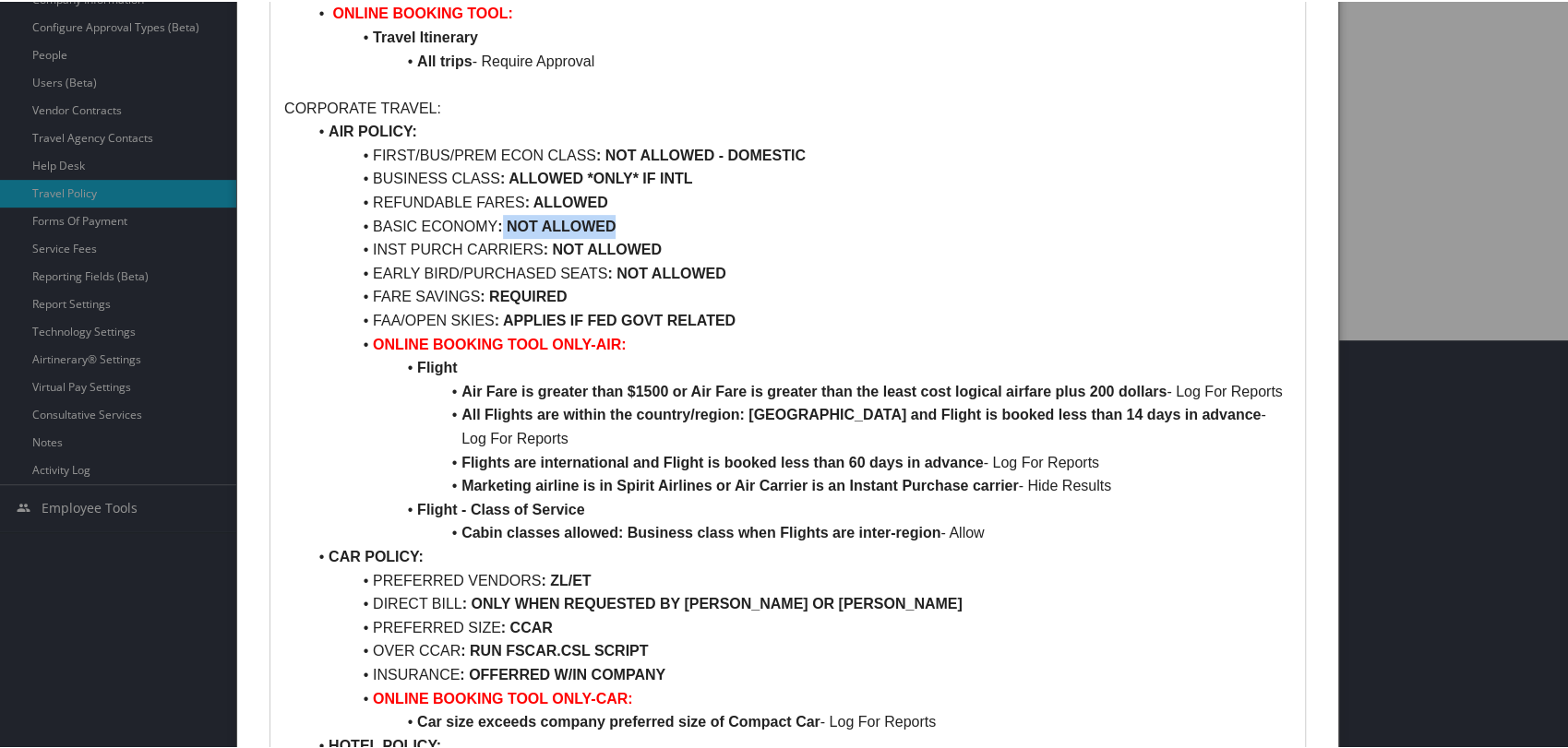 drag, startPoint x: 502, startPoint y: 223, endPoint x: 620, endPoint y: 217, distance: 118.15244 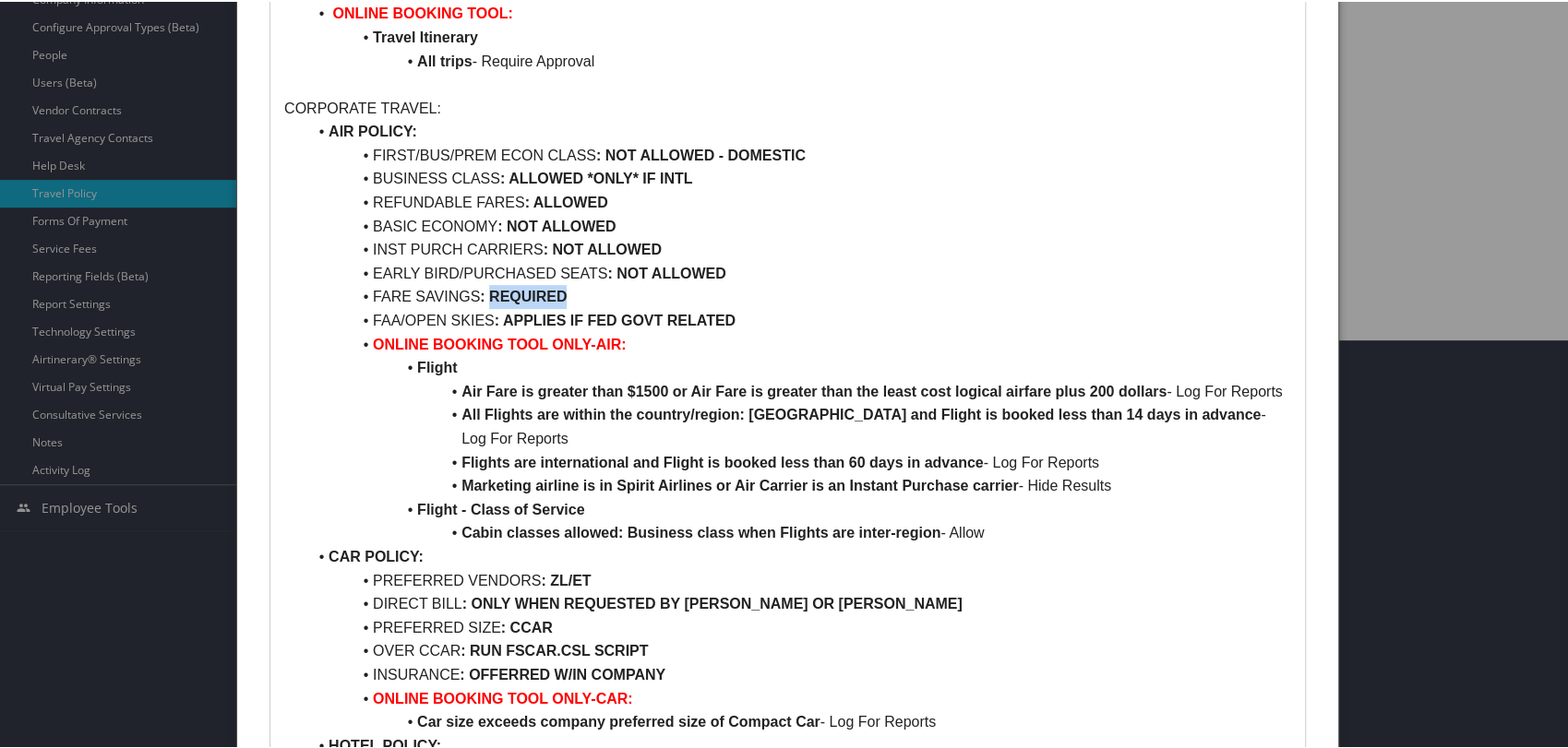 drag, startPoint x: 491, startPoint y: 292, endPoint x: 608, endPoint y: 291, distance: 117.00427 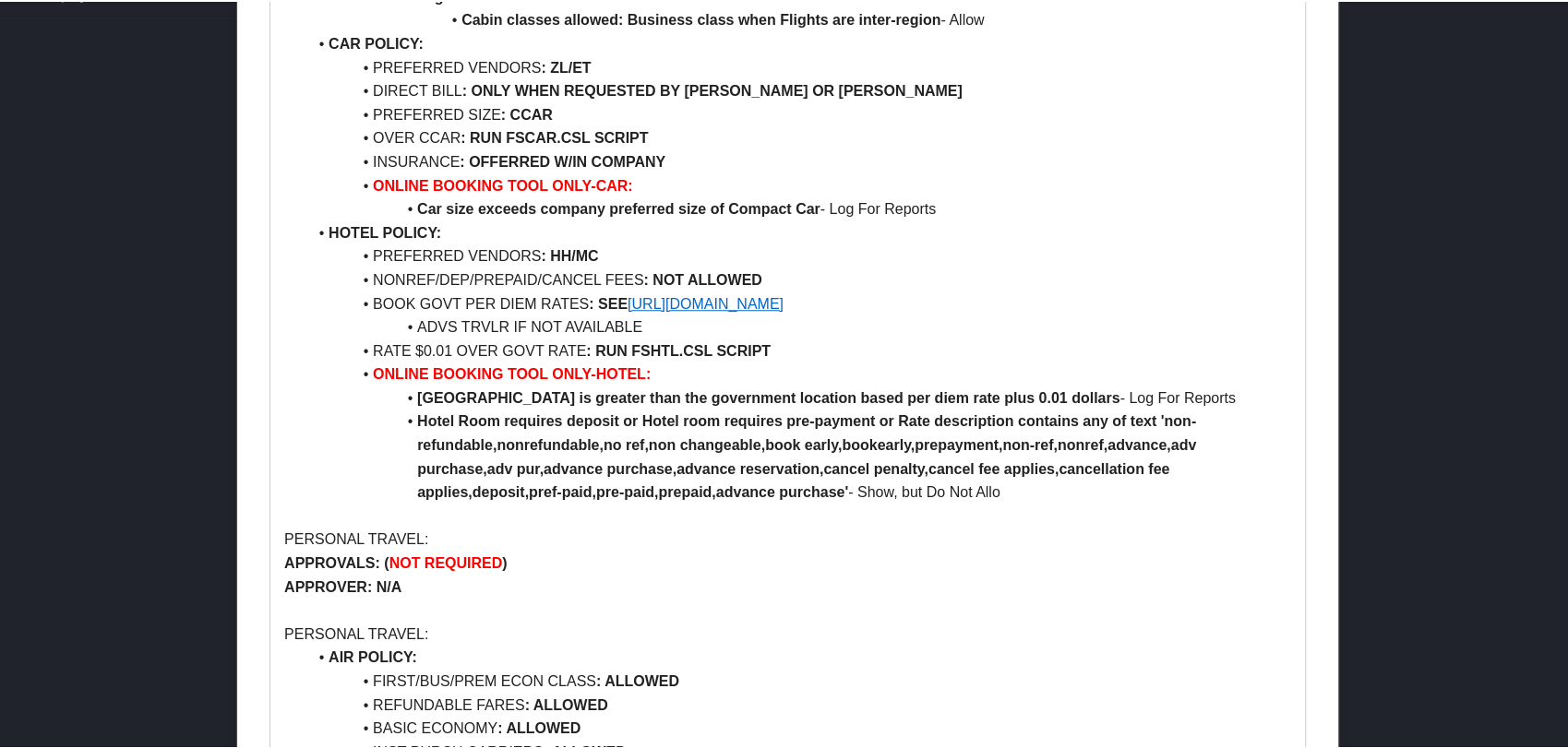 scroll, scrollTop: 1462, scrollLeft: 0, axis: vertical 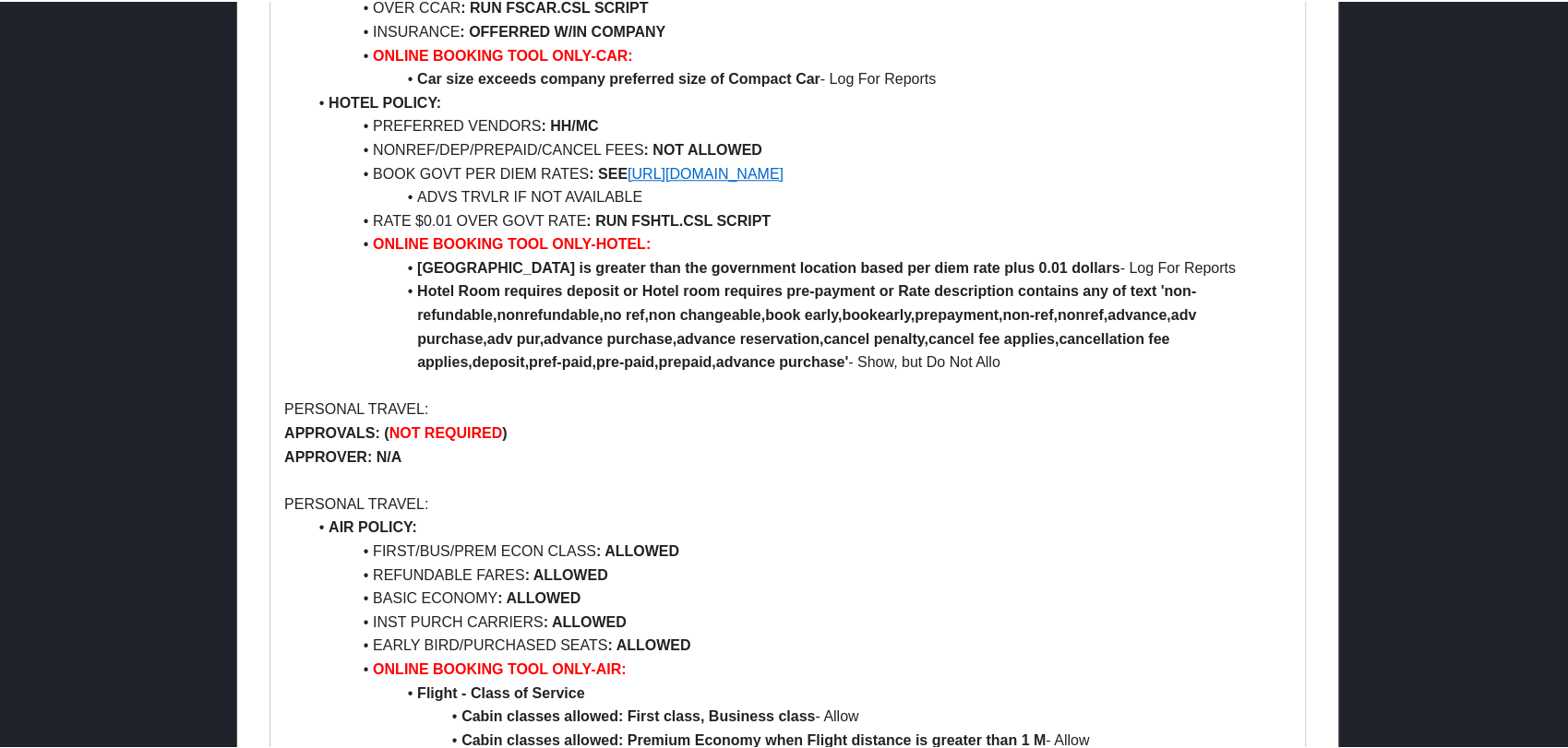 drag, startPoint x: 550, startPoint y: 640, endPoint x: 710, endPoint y: 643, distance: 160.02812 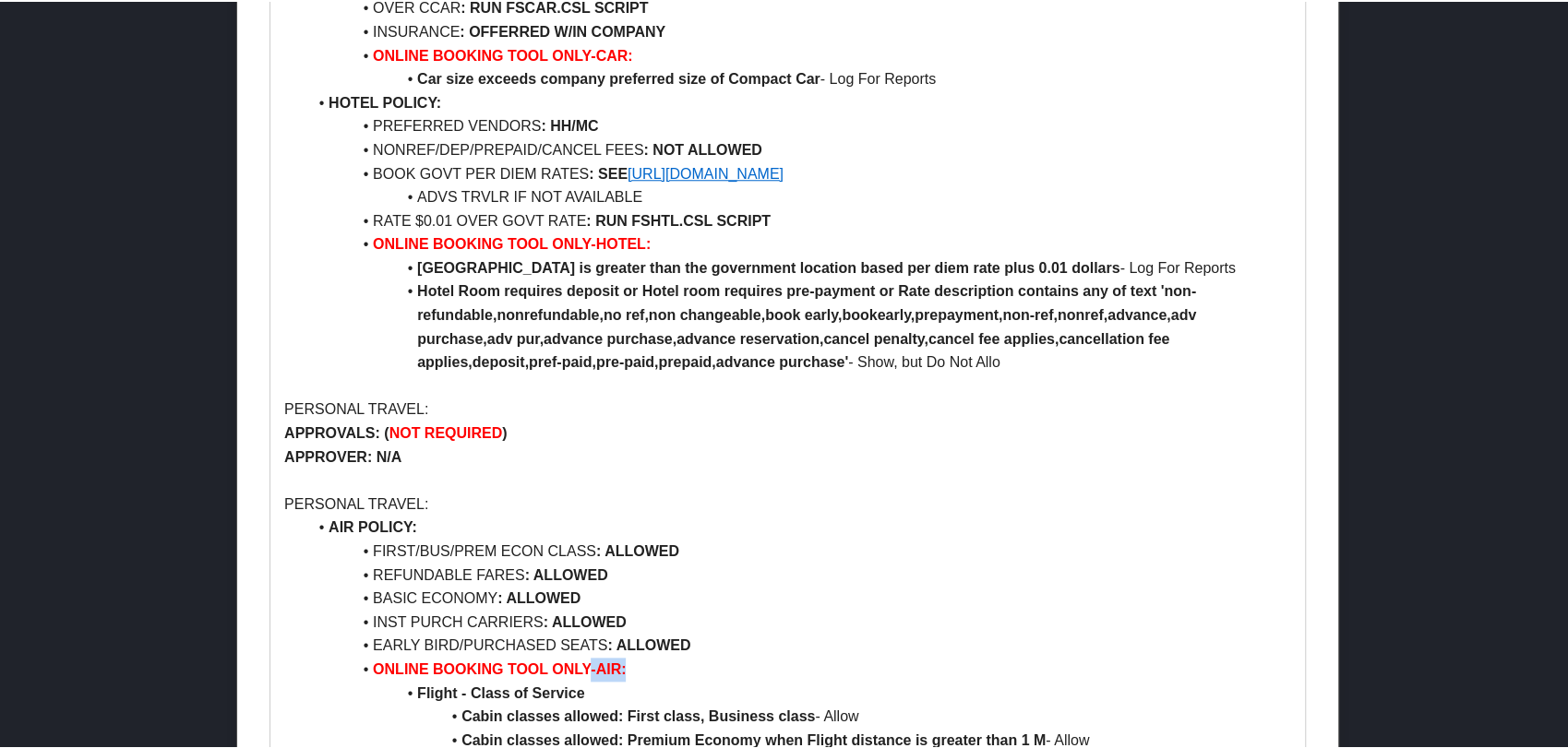 drag, startPoint x: 587, startPoint y: 682, endPoint x: 807, endPoint y: 681, distance: 220.0023 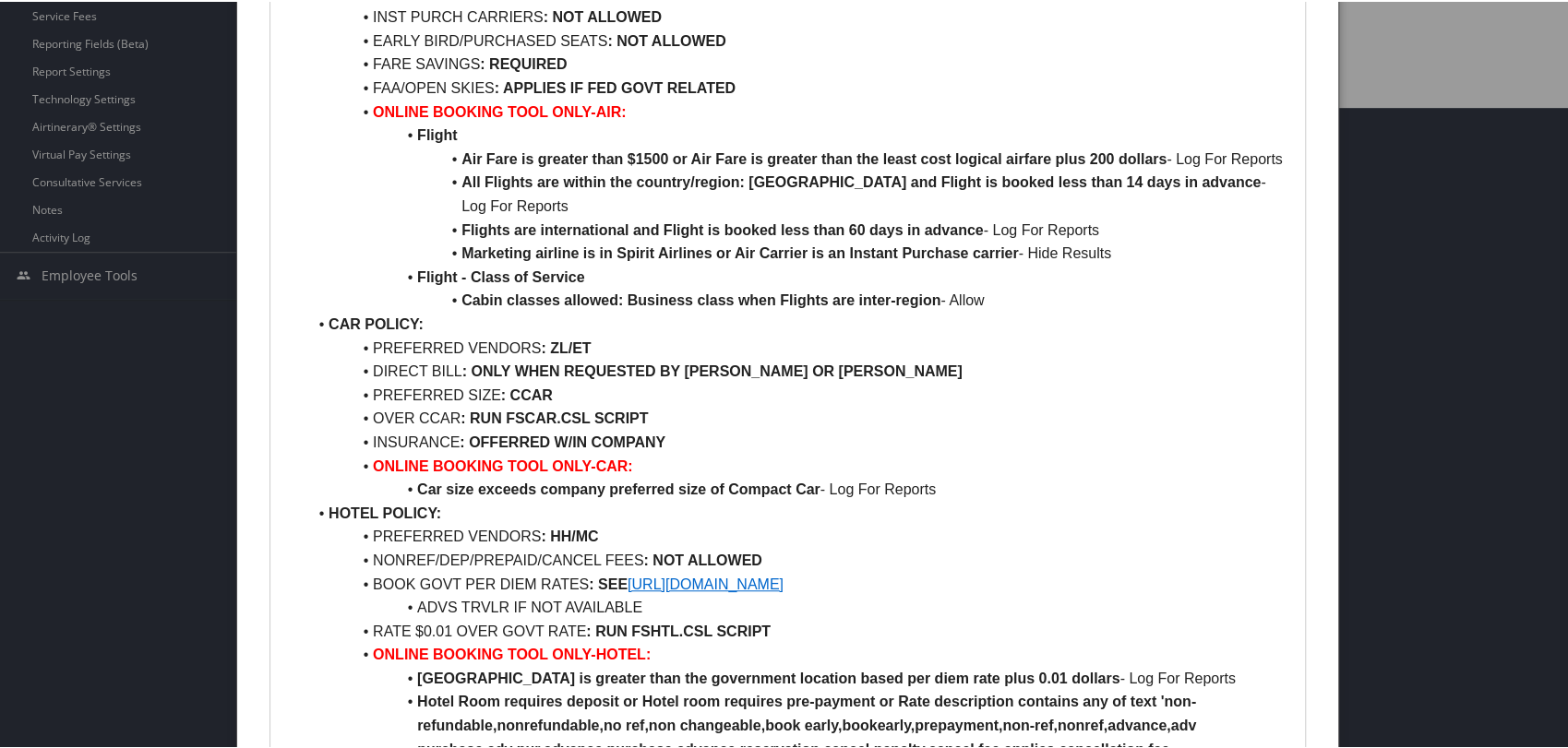 scroll, scrollTop: 130, scrollLeft: 0, axis: vertical 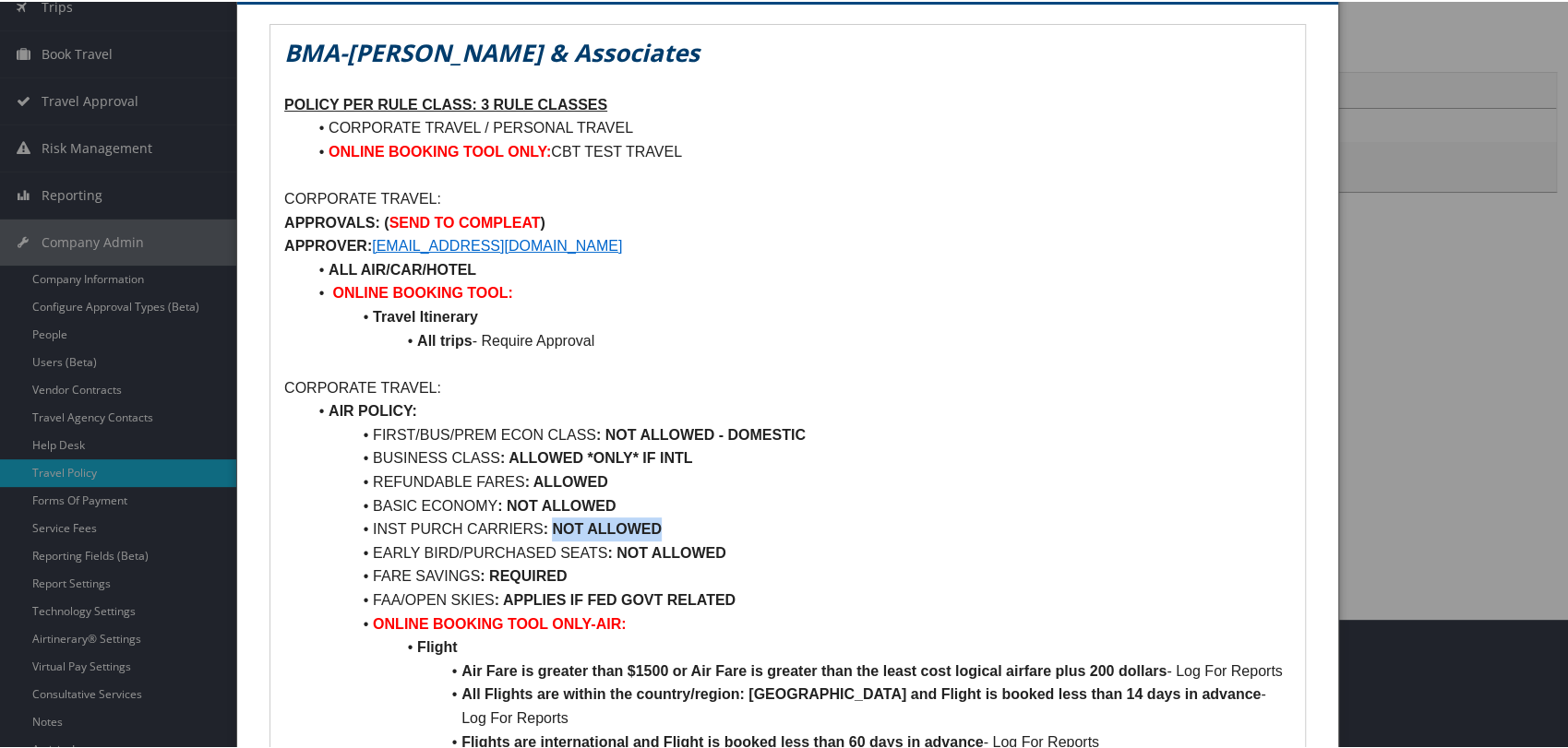 drag, startPoint x: 554, startPoint y: 522, endPoint x: 683, endPoint y: 526, distance: 129.062 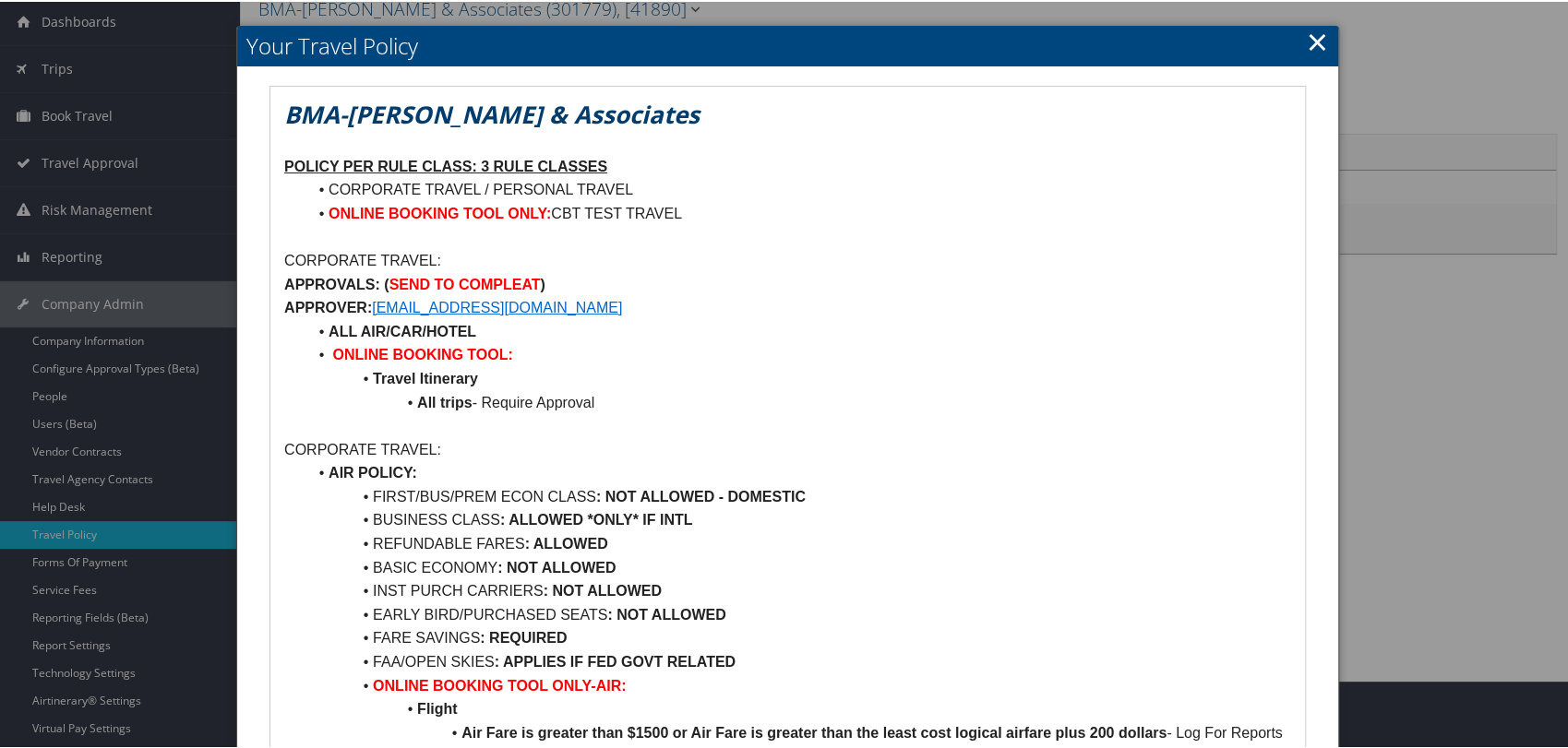 scroll, scrollTop: 0, scrollLeft: 0, axis: both 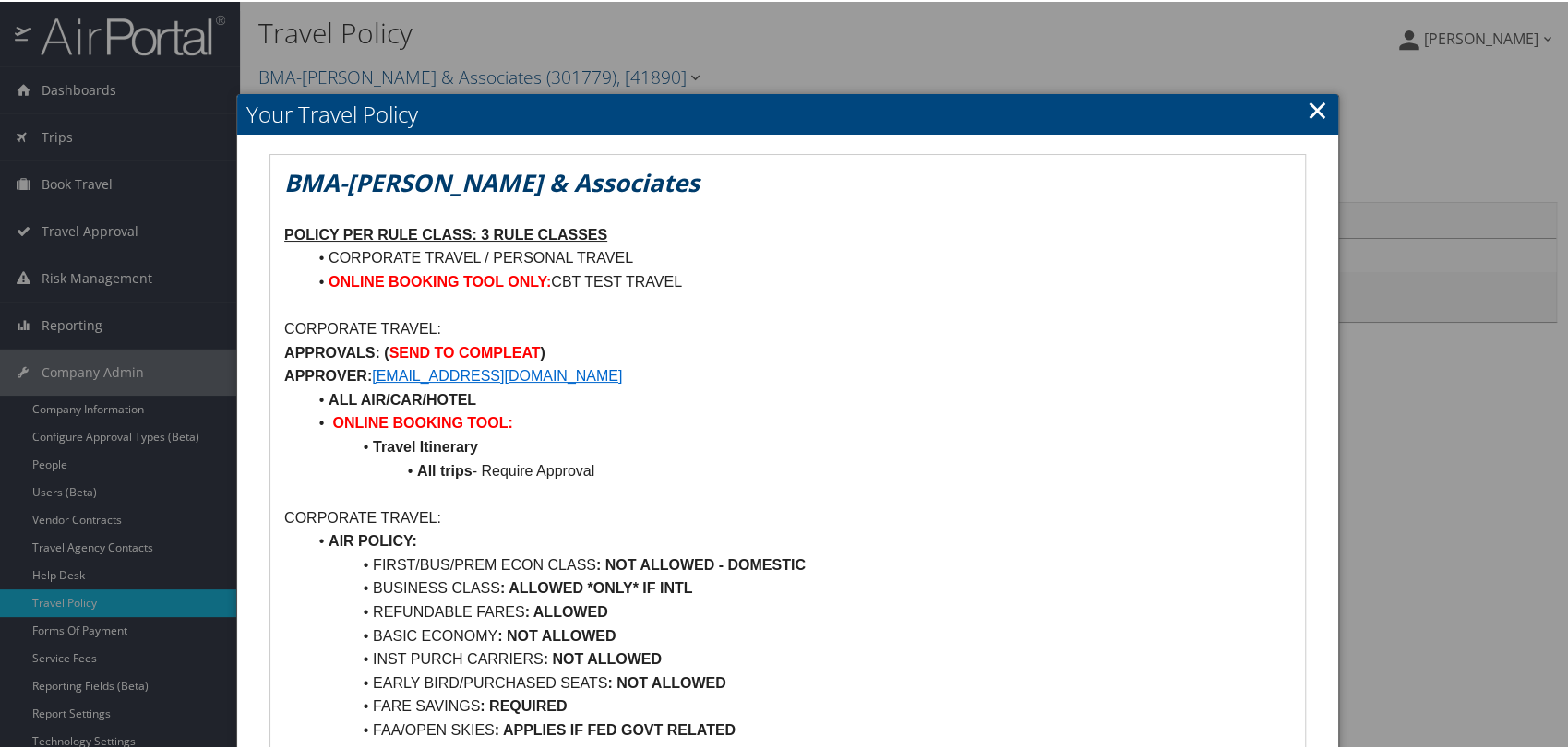 click at bounding box center (787, 374) 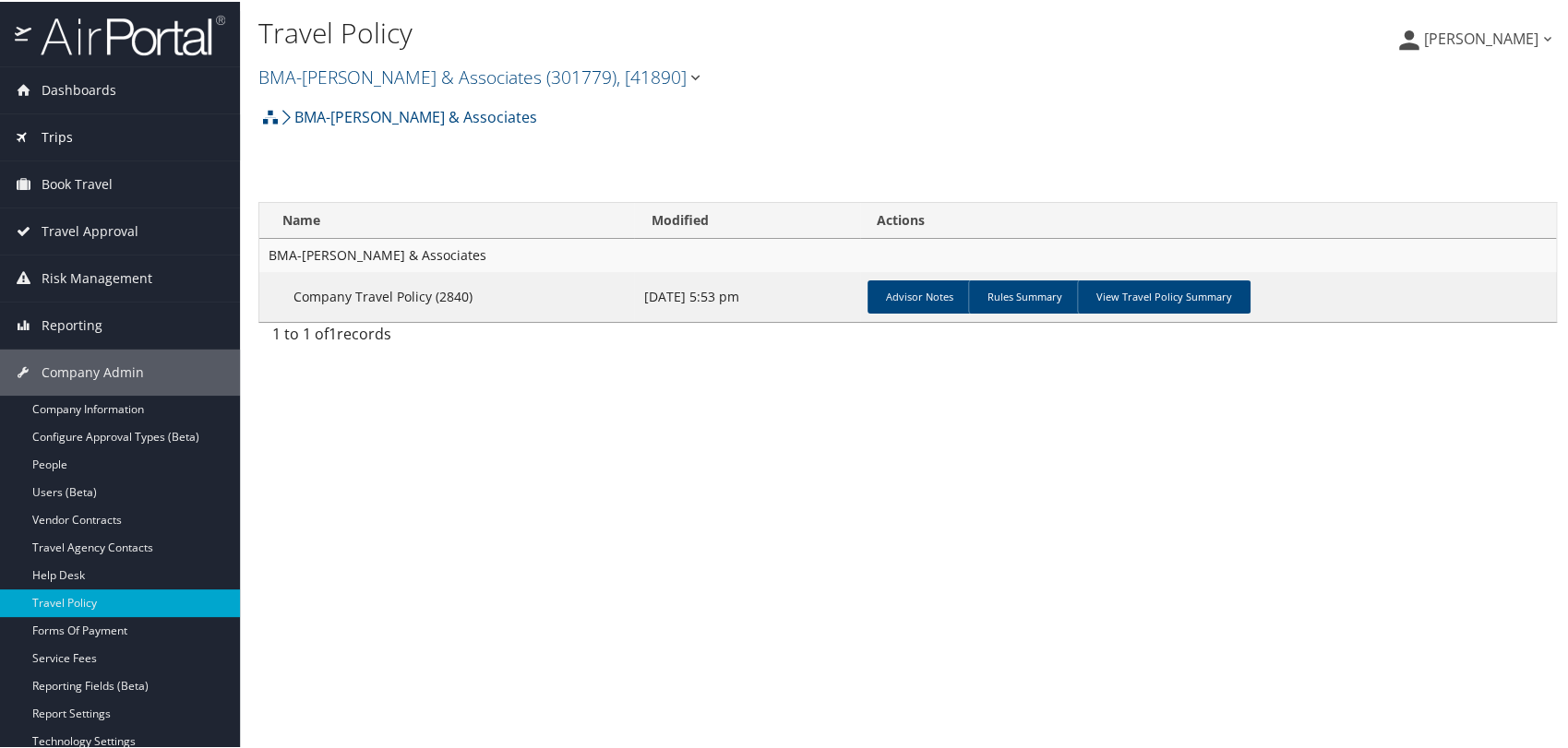 click on "Trips" at bounding box center [57, 136] 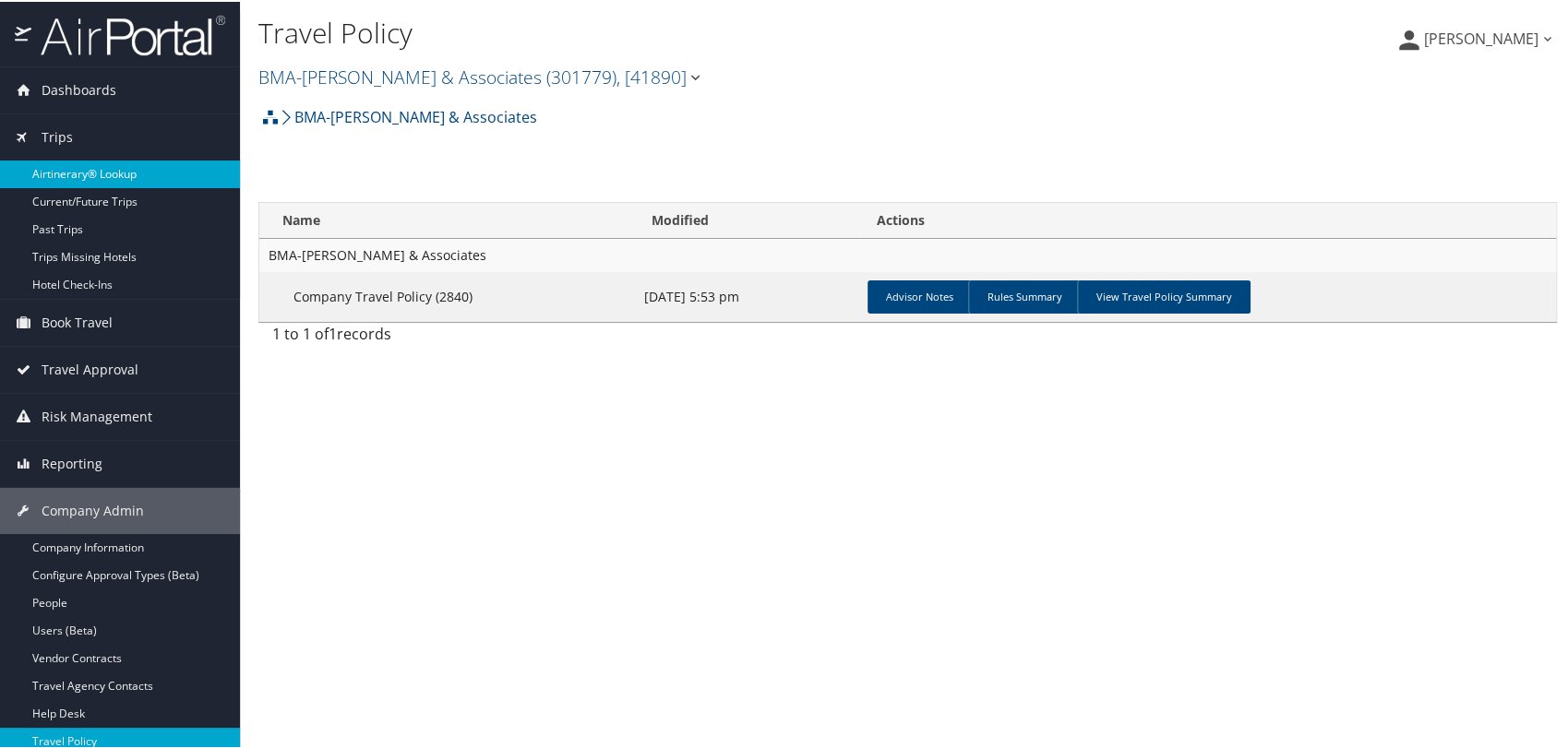 click on "Airtinerary® Lookup" at bounding box center (120, 172) 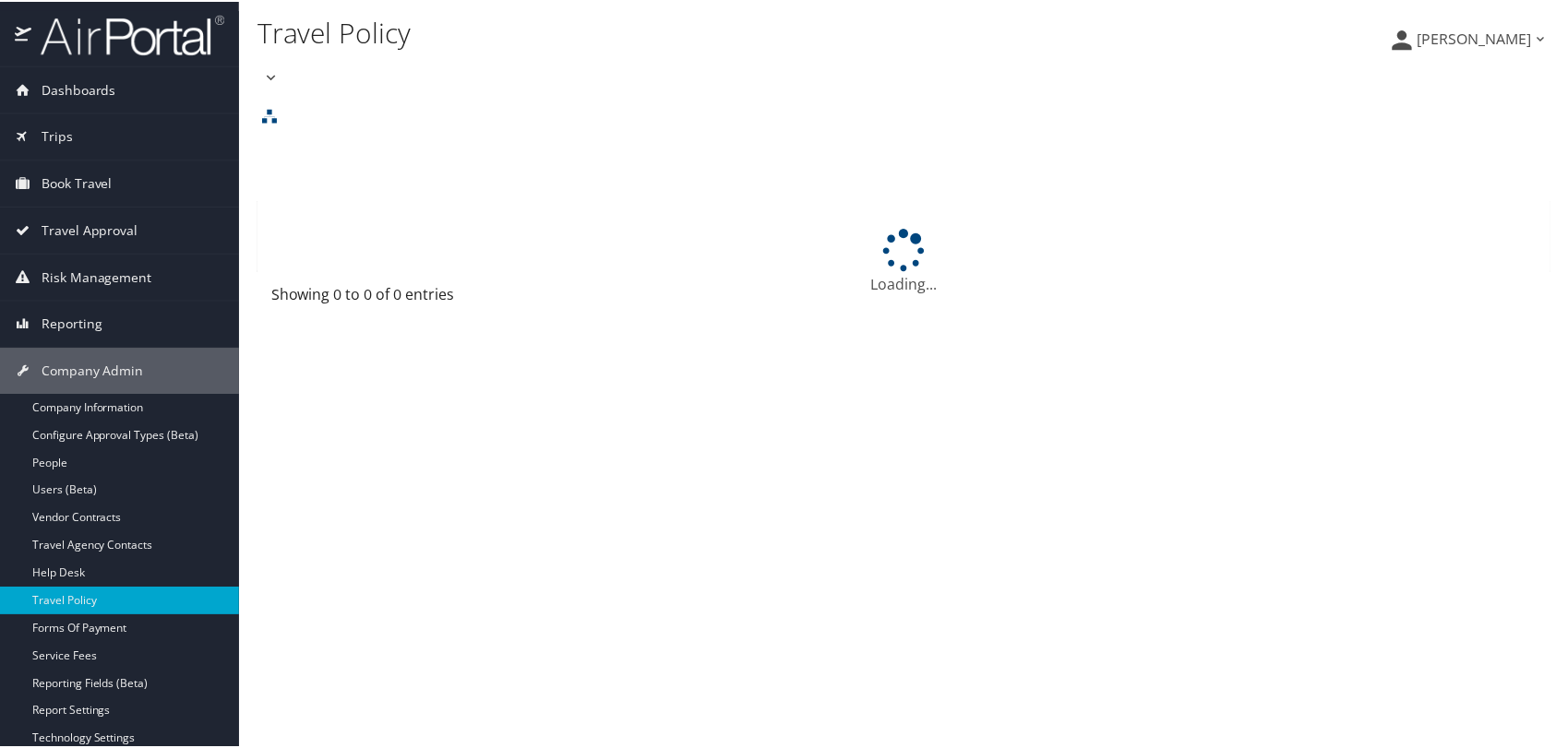 scroll, scrollTop: 0, scrollLeft: 0, axis: both 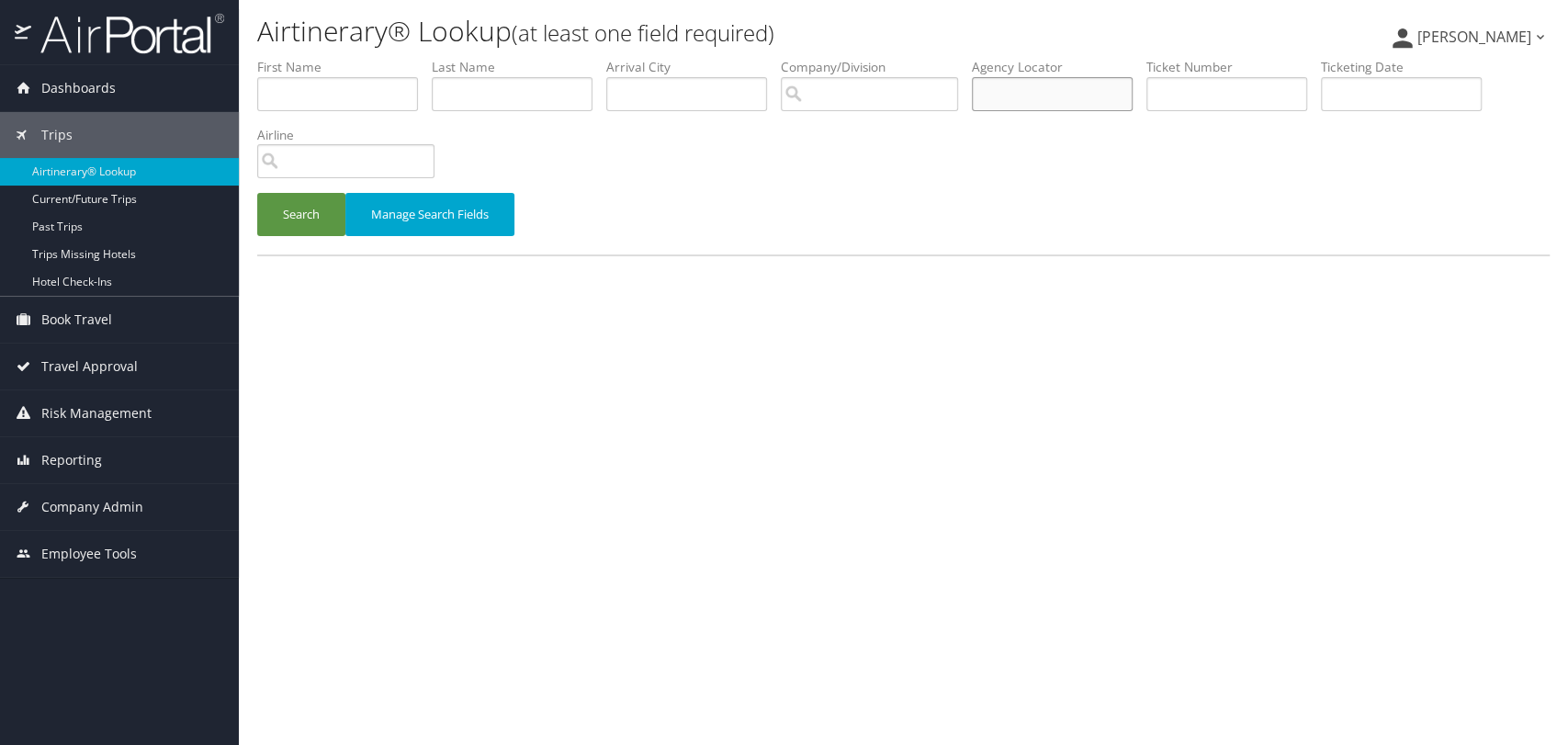 click at bounding box center [1052, 94] 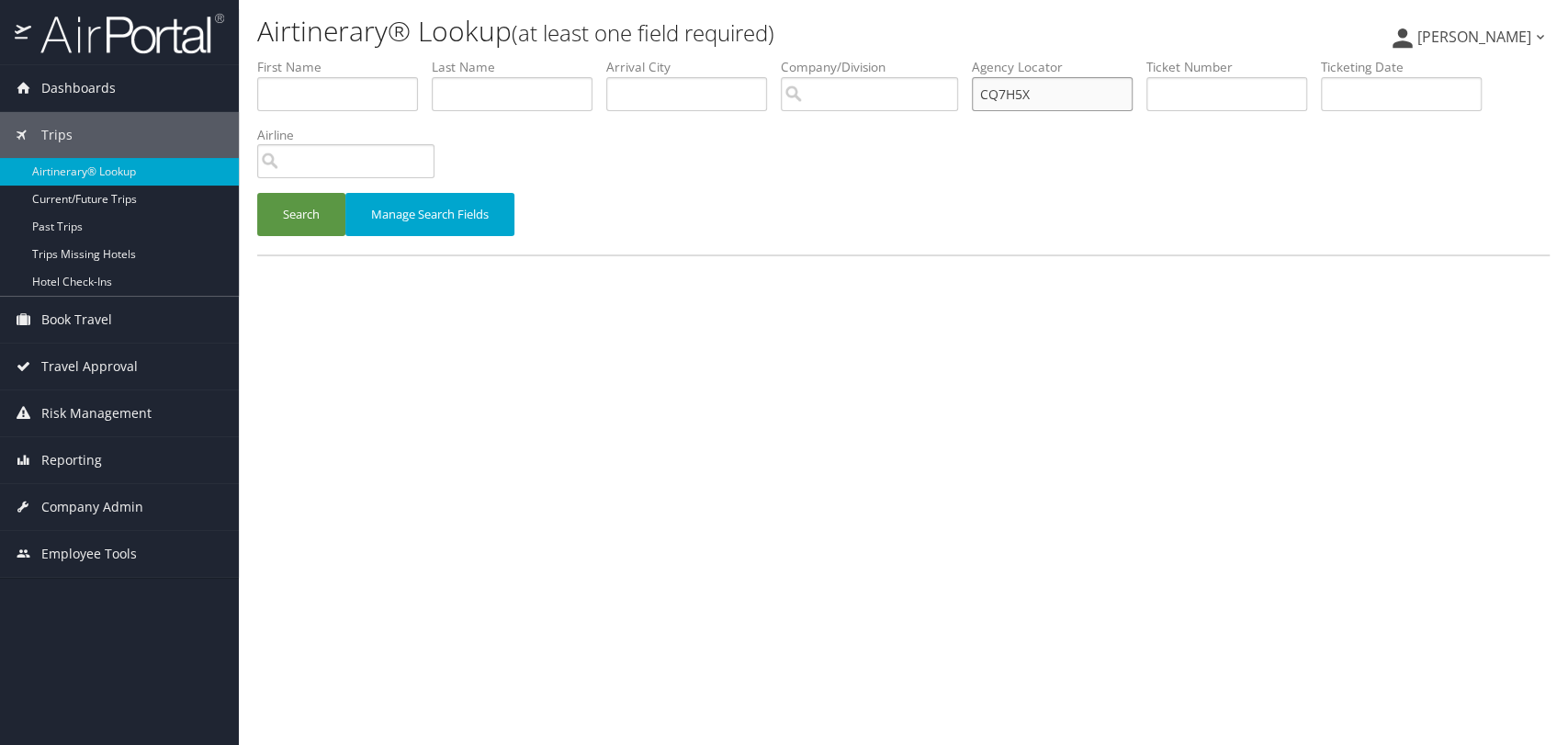type on "CQ7H5X" 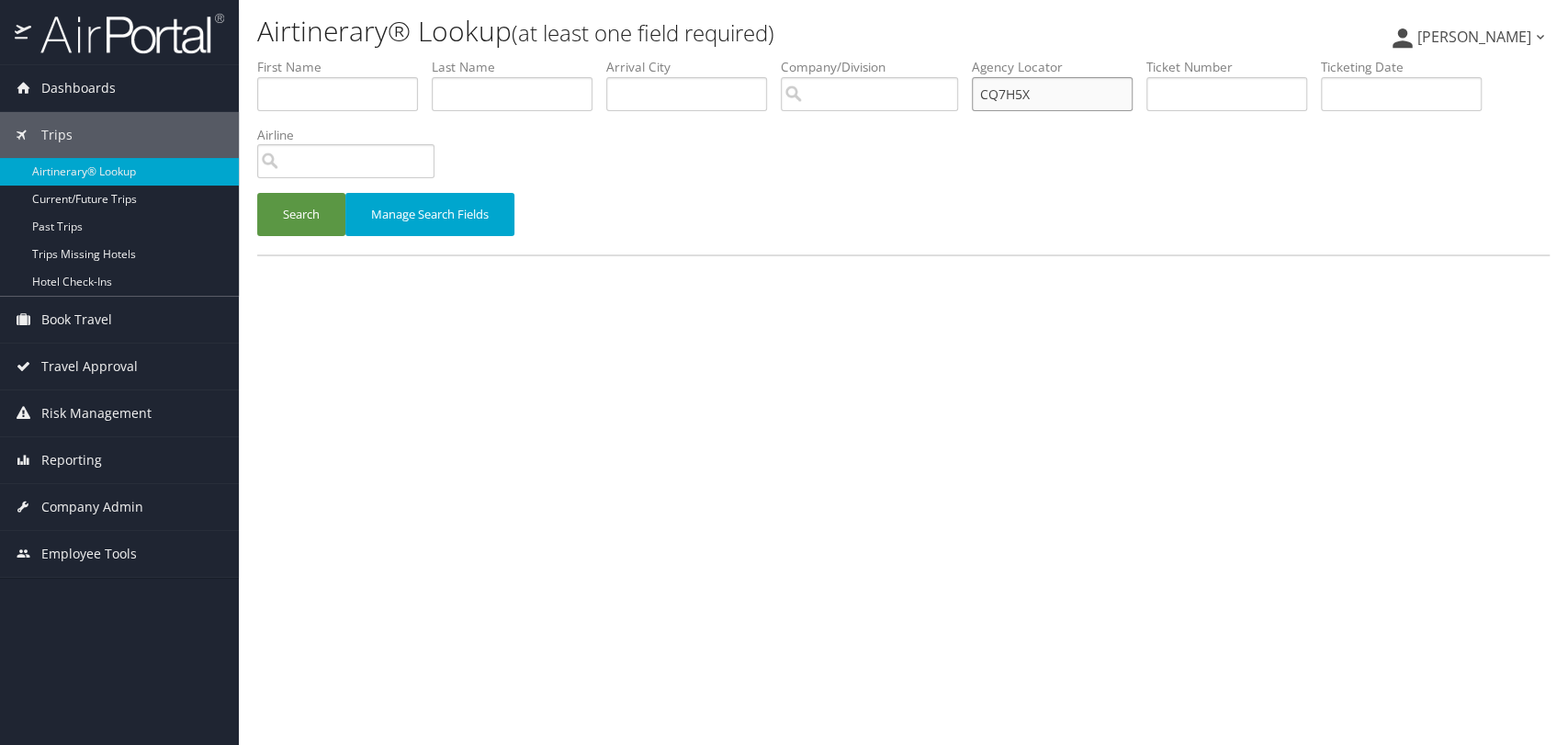 click on "Search" at bounding box center [301, 214] 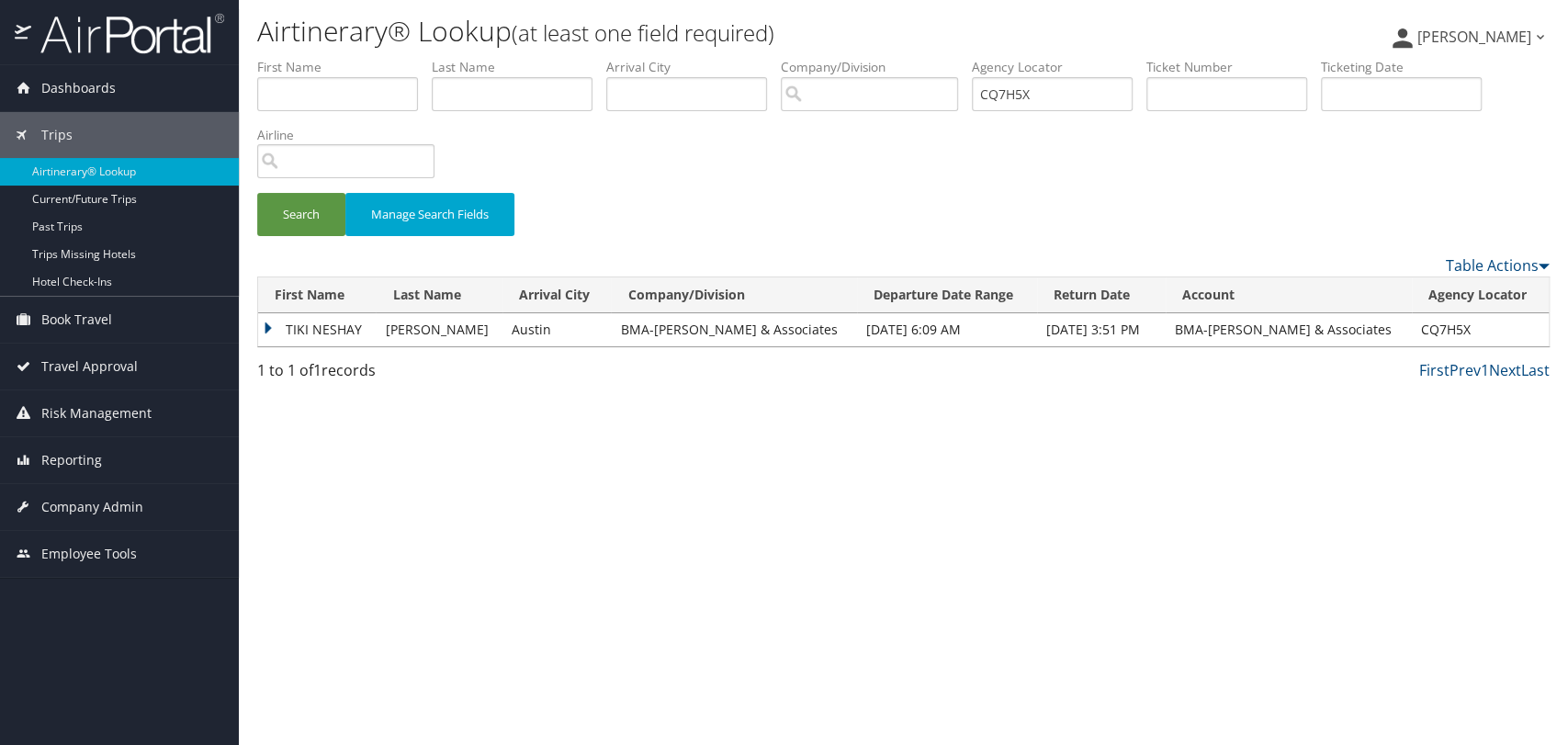 click on "TIKI NESHAY" at bounding box center [317, 330] 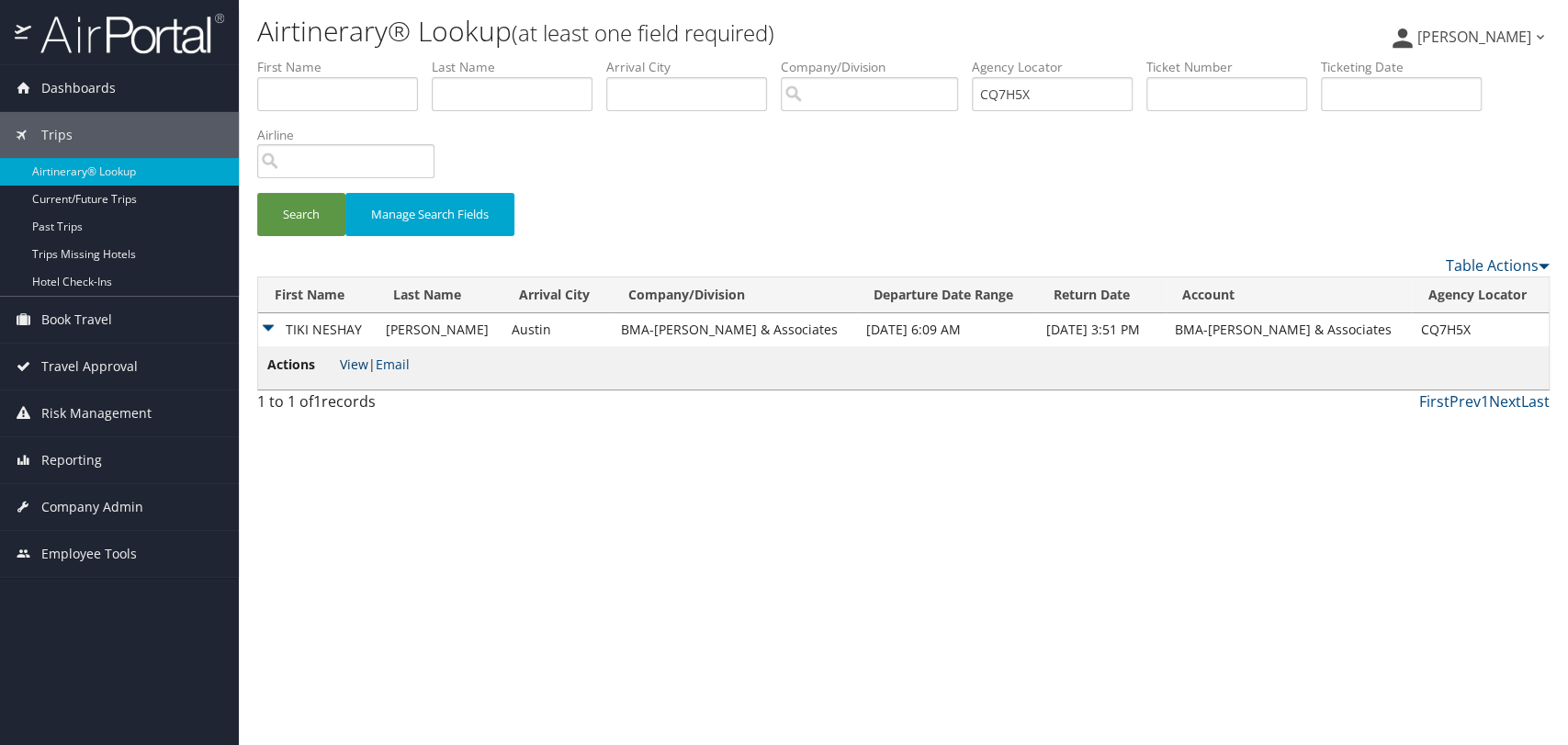 click on "View" at bounding box center (354, 364) 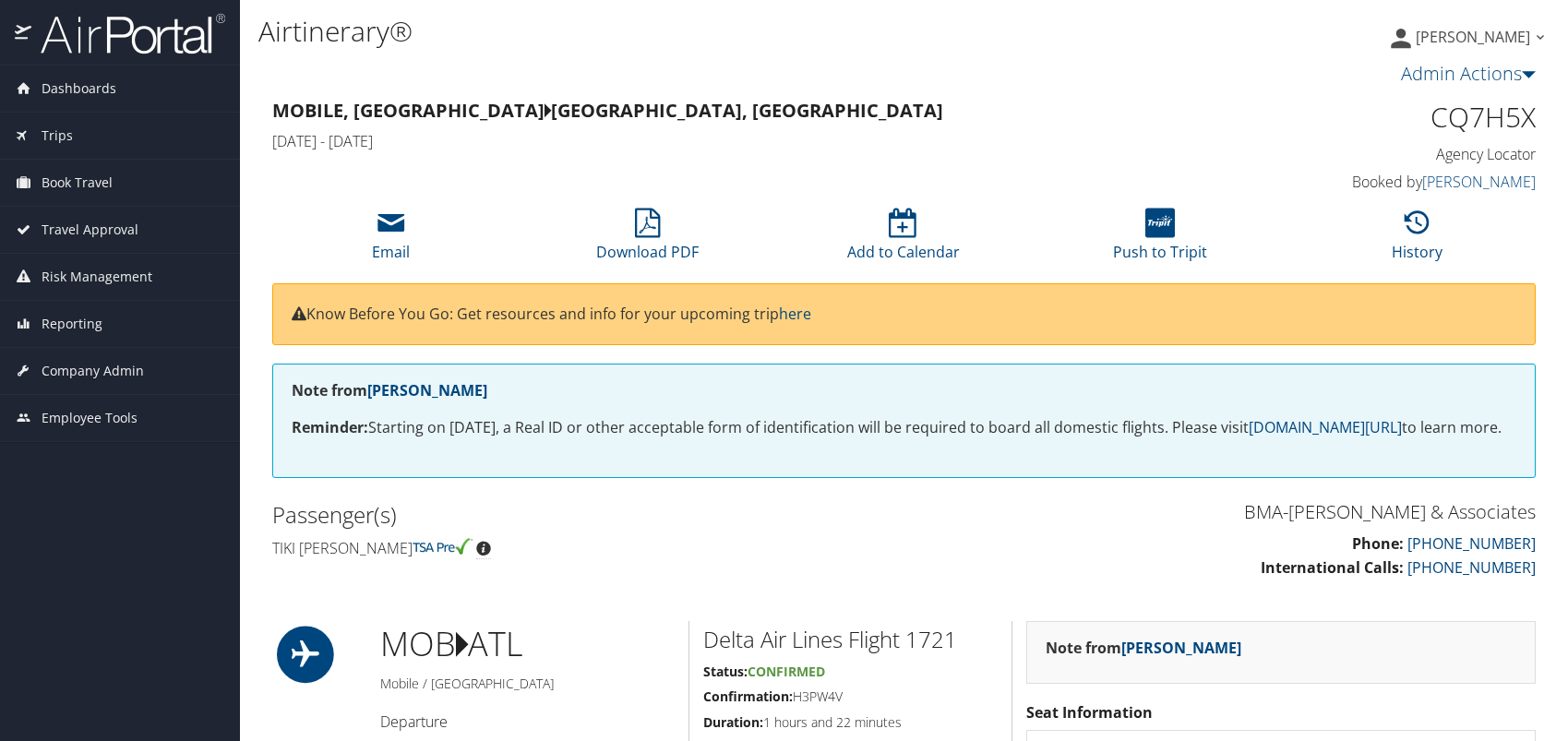 scroll, scrollTop: 0, scrollLeft: 0, axis: both 